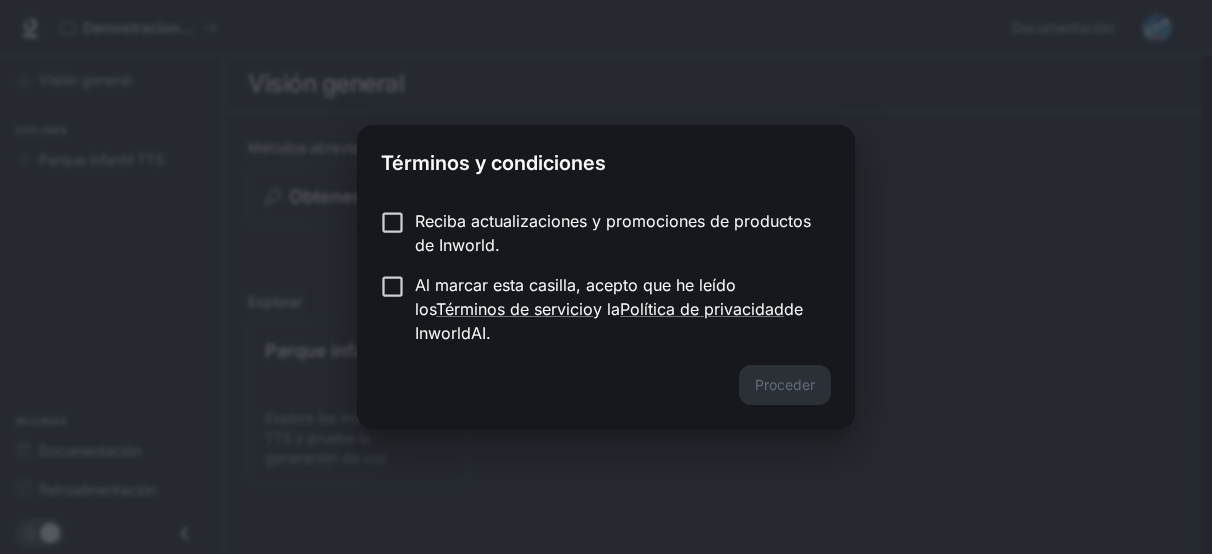 scroll, scrollTop: 0, scrollLeft: 0, axis: both 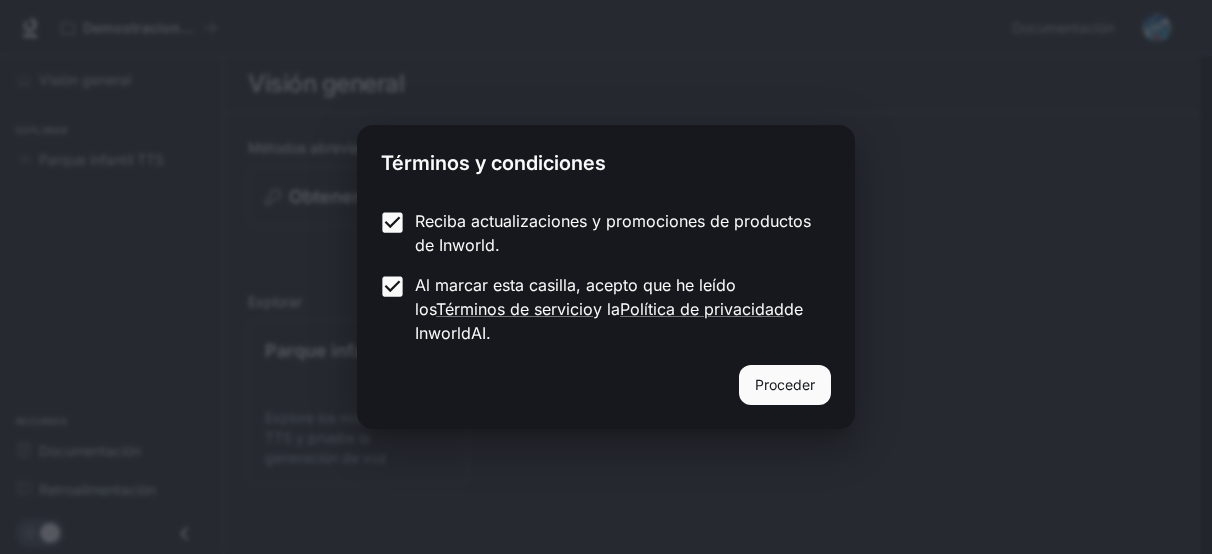 click on "Proceder" at bounding box center [785, 385] 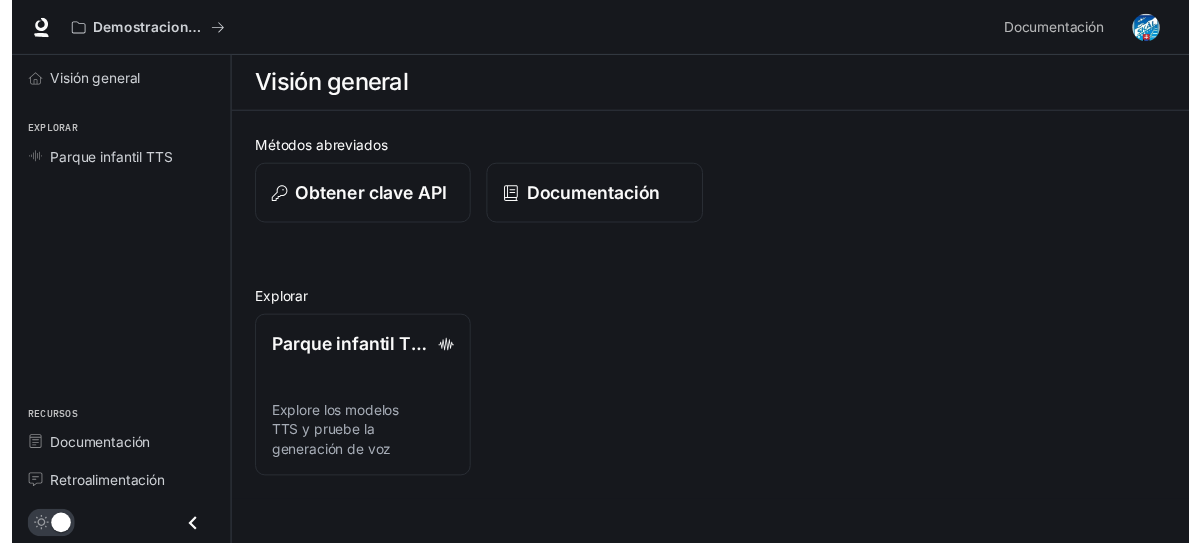 scroll, scrollTop: 0, scrollLeft: 0, axis: both 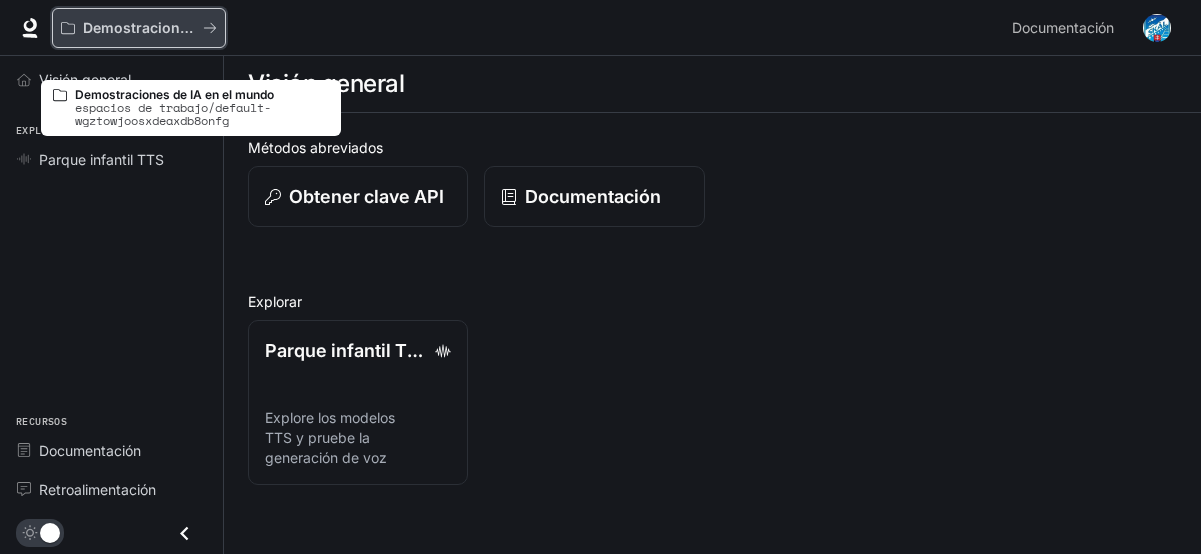click on "Demostraciones de IA en el mundo" at bounding box center [139, 28] 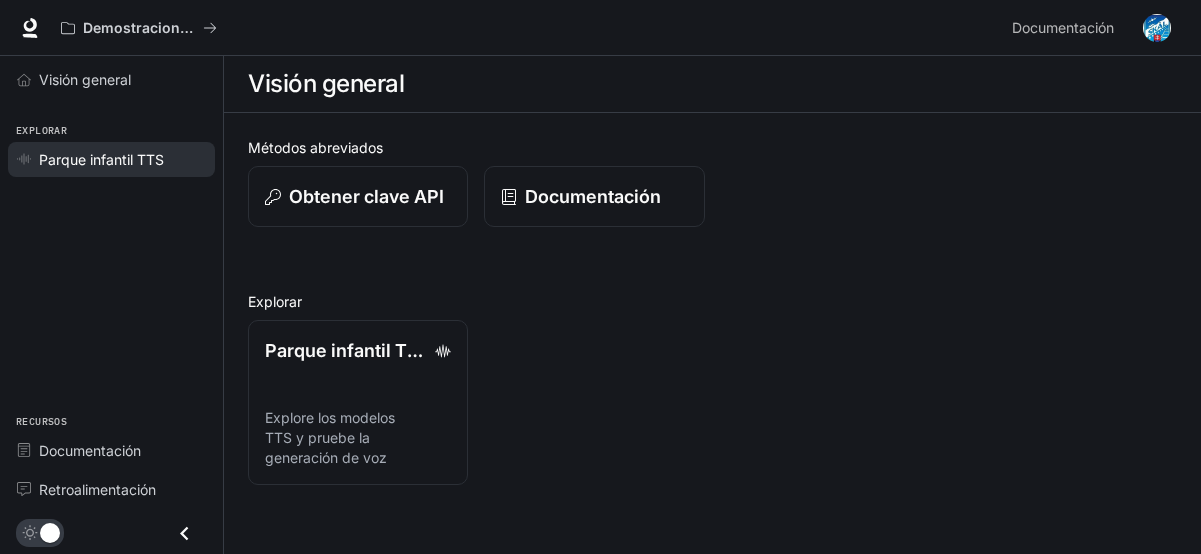 click on "Parque infantil TTS" at bounding box center (101, 159) 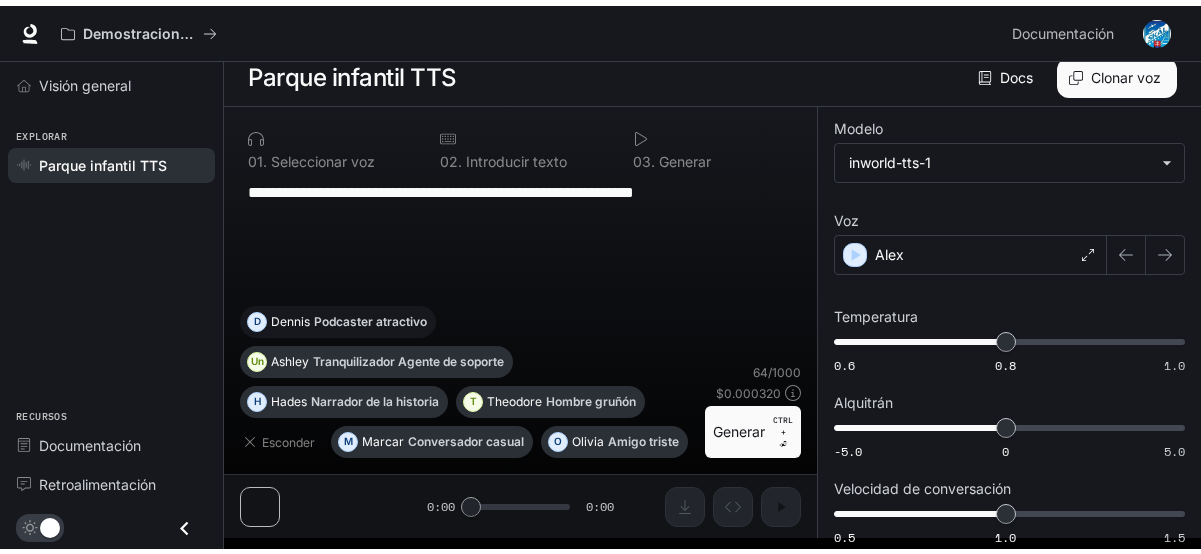 scroll, scrollTop: 131, scrollLeft: 0, axis: vertical 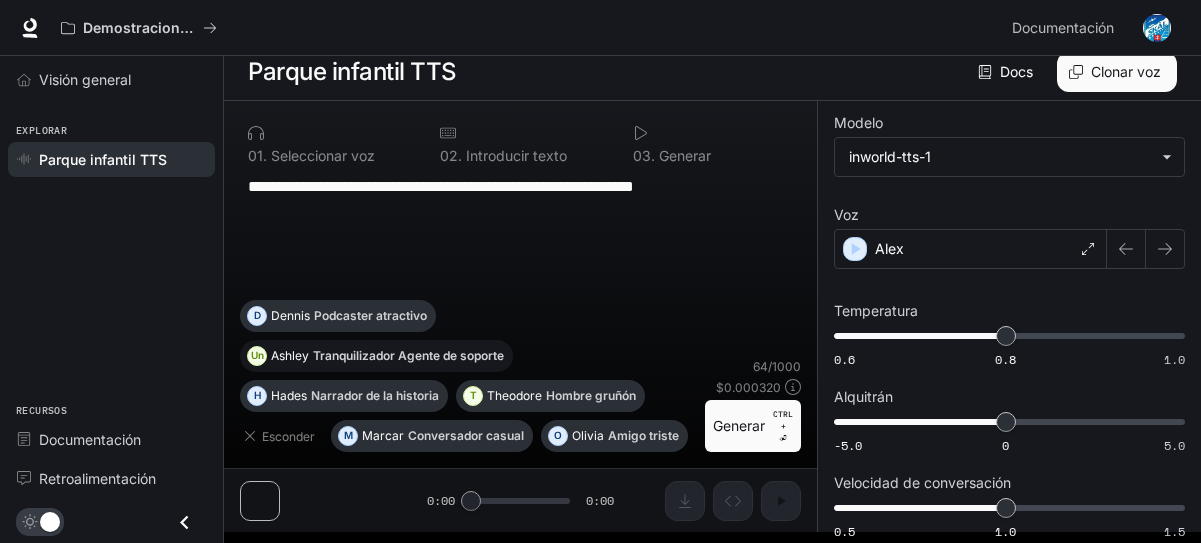 click on "Tranquilizador Agente de soporte" at bounding box center (408, 356) 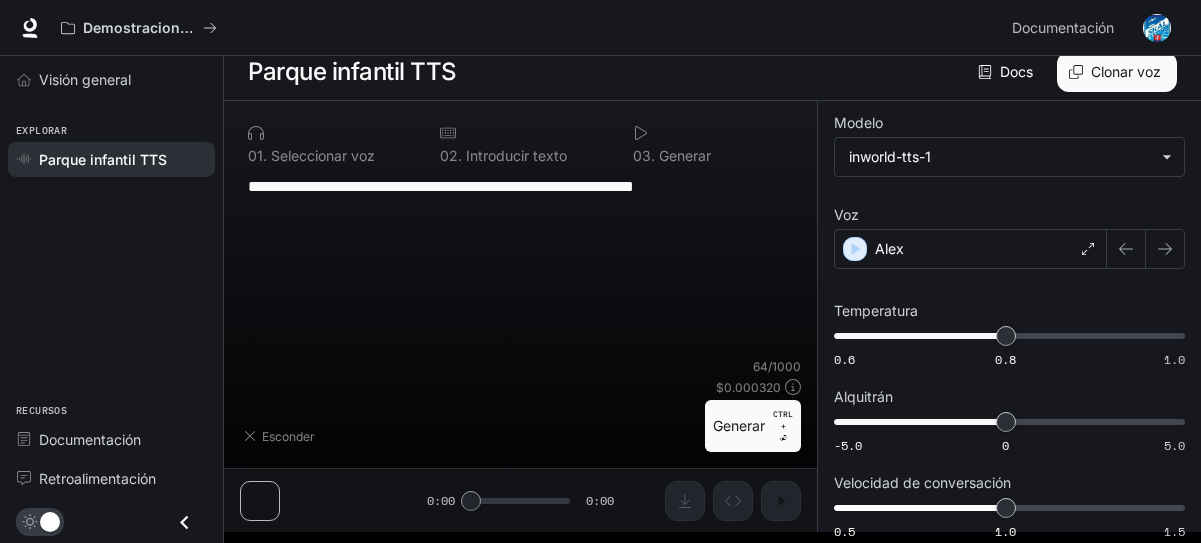 type on "**********" 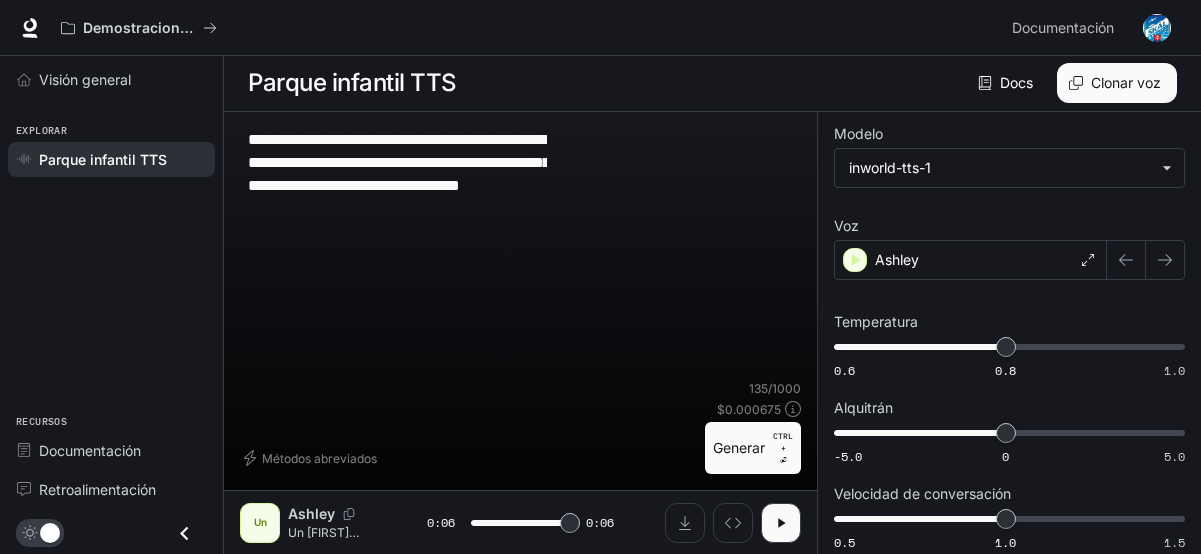 type on "*" 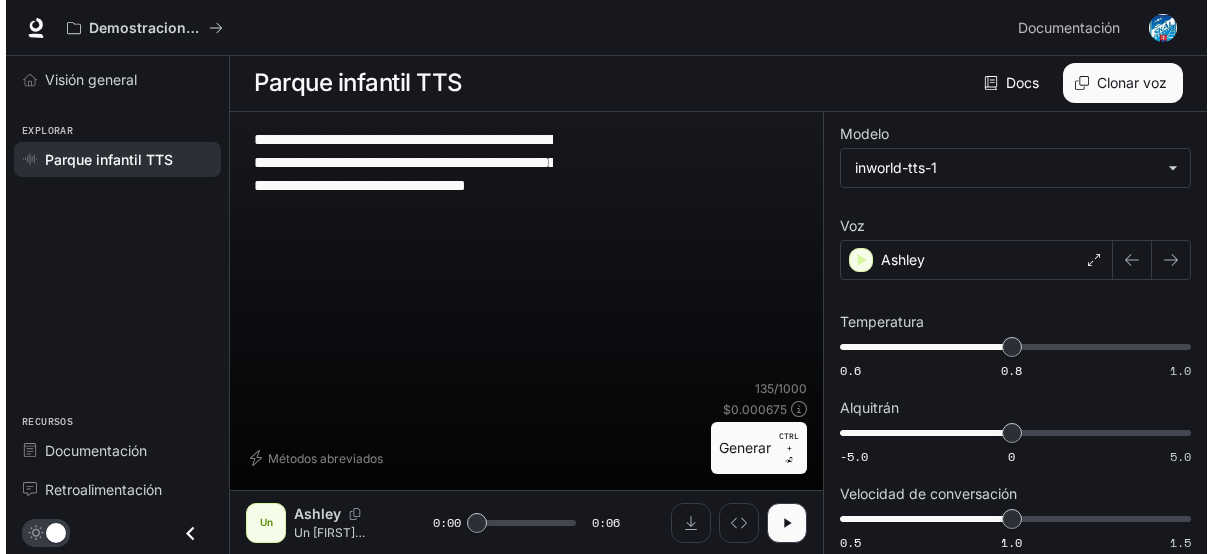 scroll, scrollTop: 0, scrollLeft: 0, axis: both 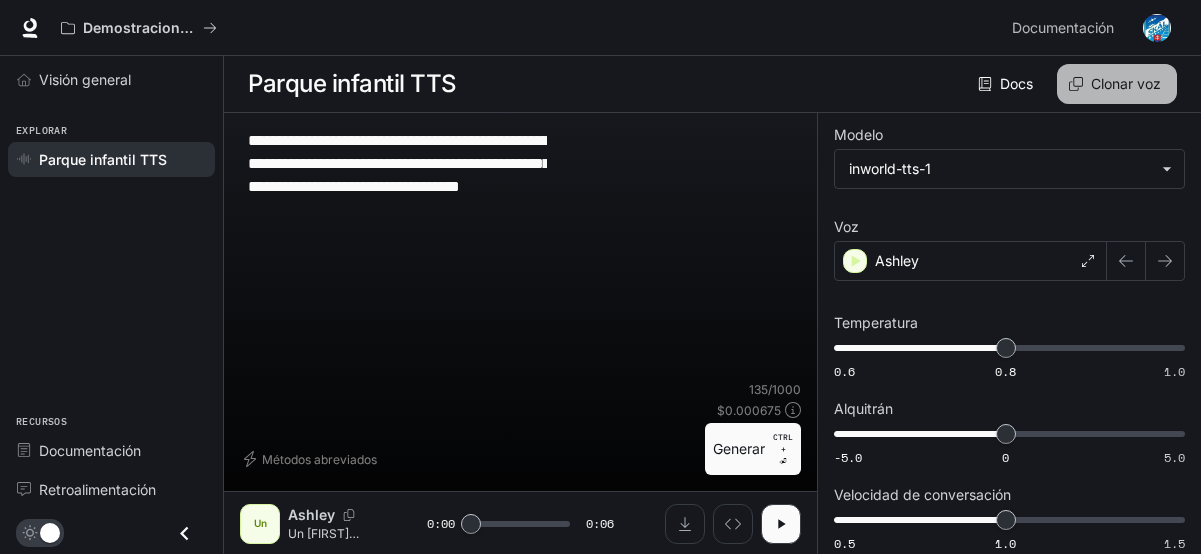 click on "Clonar voz" at bounding box center (1126, 84) 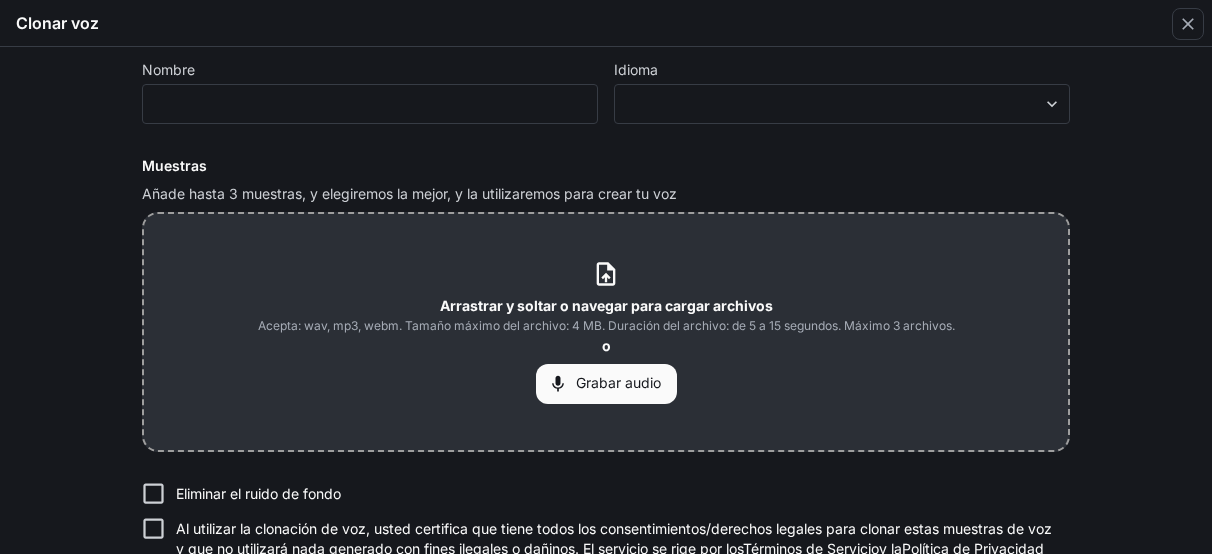 scroll, scrollTop: 132, scrollLeft: 0, axis: vertical 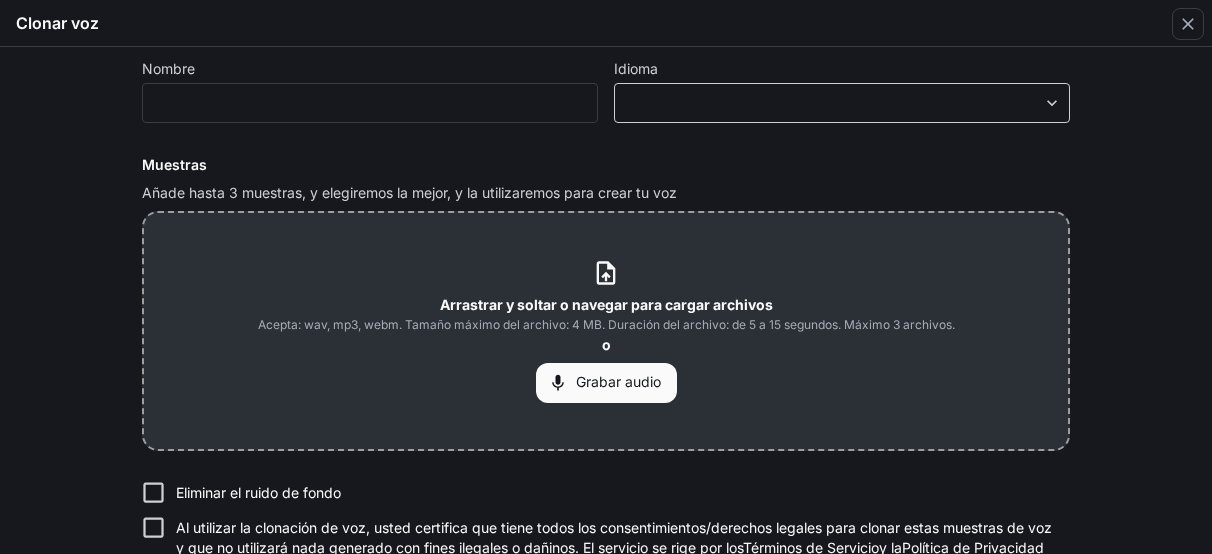 click on "**********" at bounding box center [606, 277] 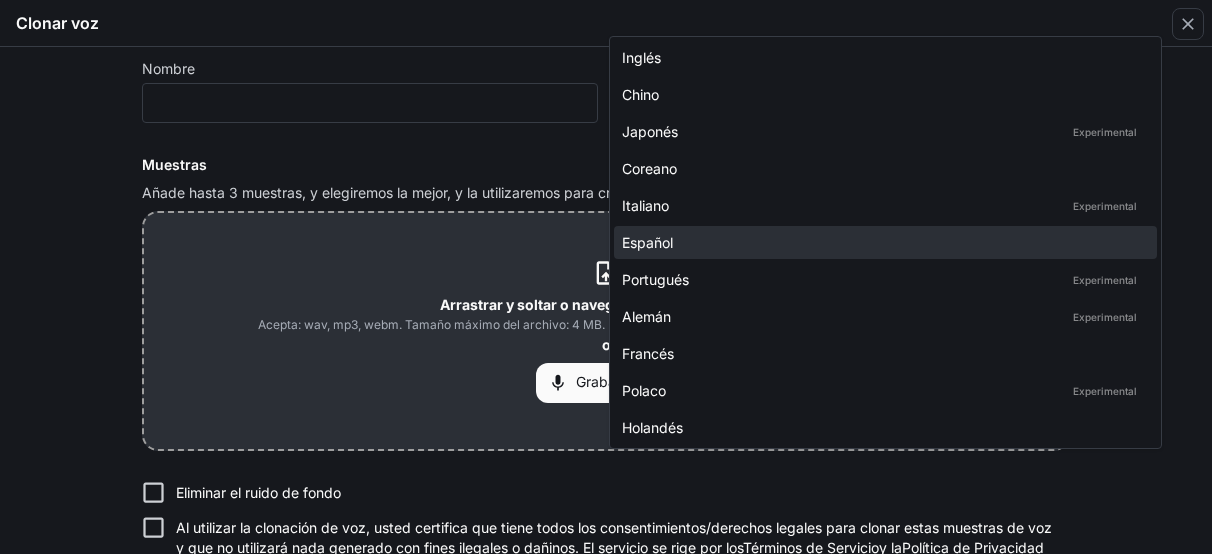 click on "Español" at bounding box center [881, 242] 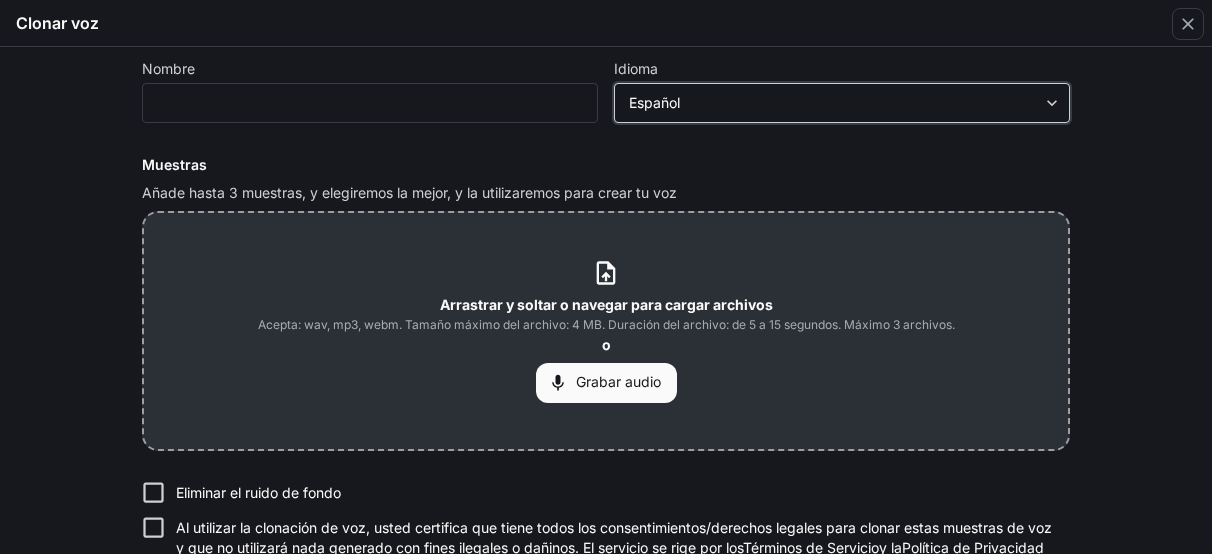 type on "*****" 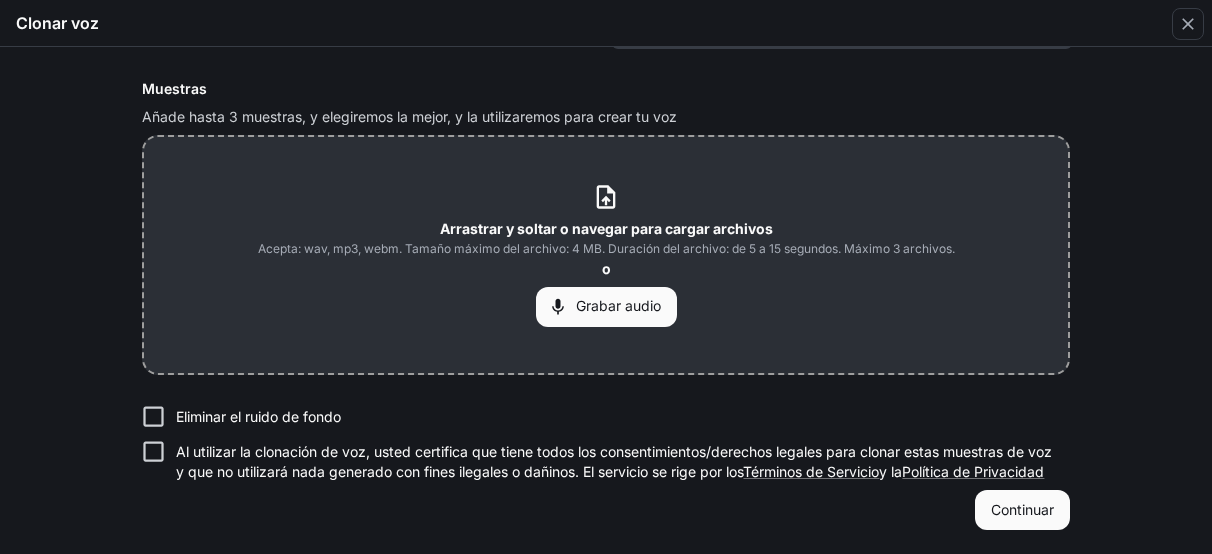 scroll, scrollTop: 398, scrollLeft: 0, axis: vertical 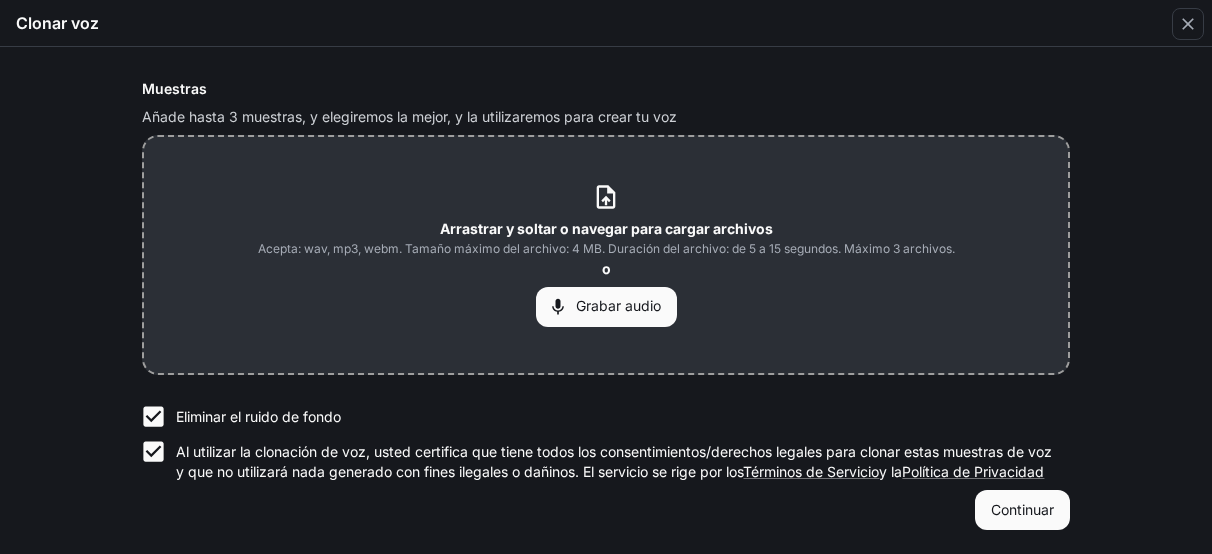 click 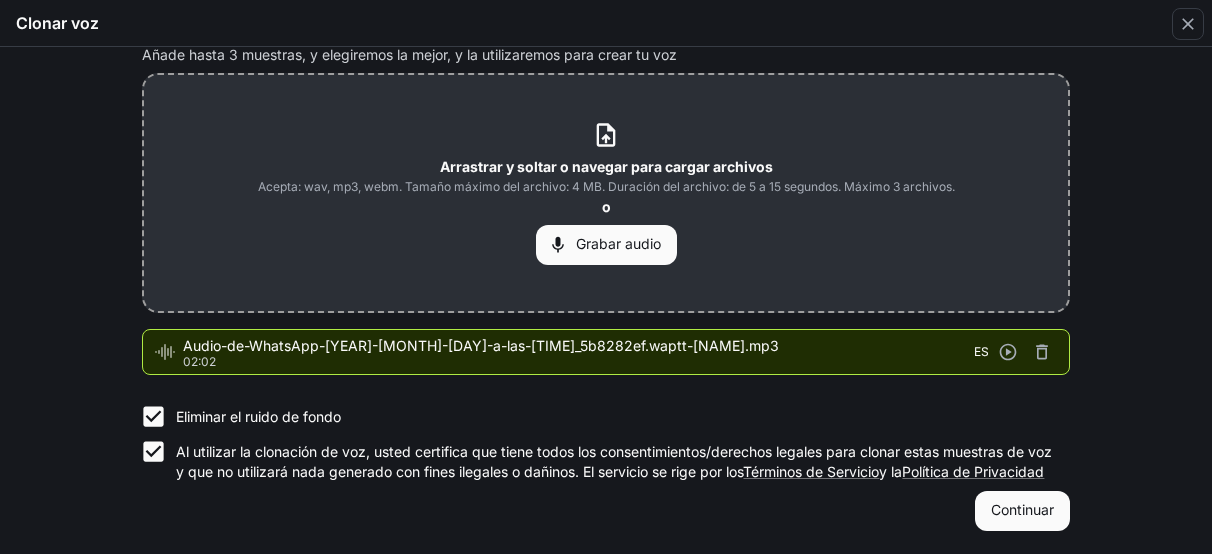 click 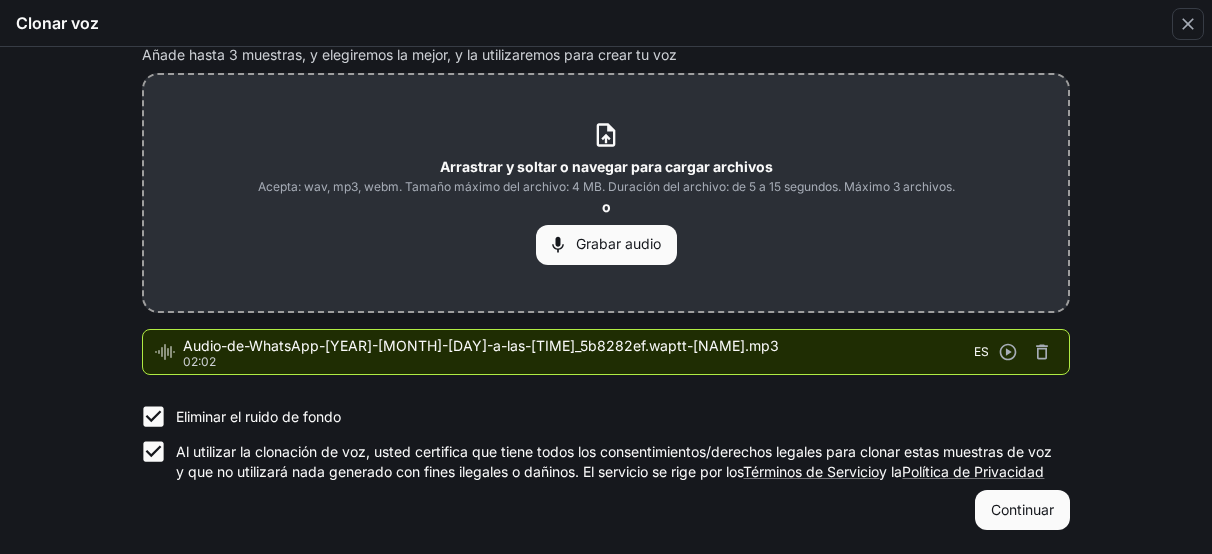 scroll, scrollTop: 606, scrollLeft: 0, axis: vertical 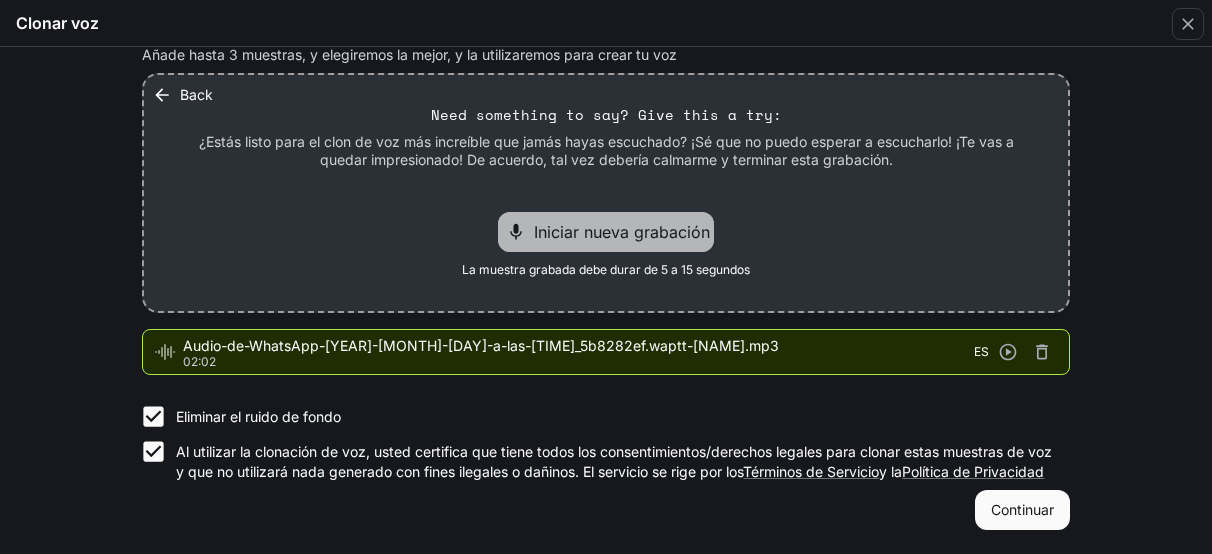 click on "Iniciar nueva grabación" at bounding box center (622, 232) 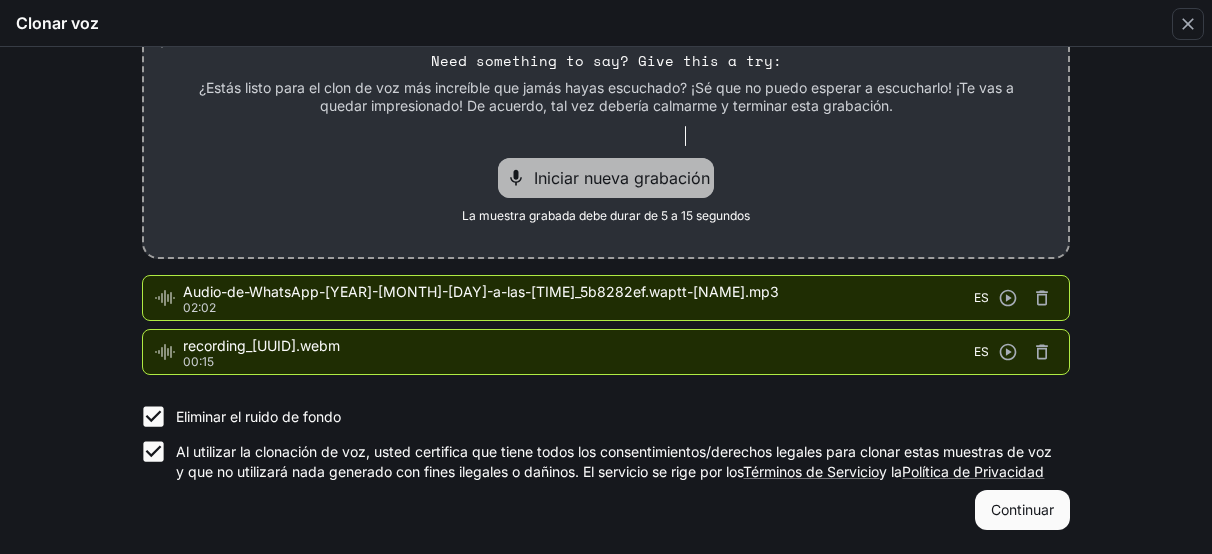 click on "Iniciar nueva grabación" at bounding box center (622, 178) 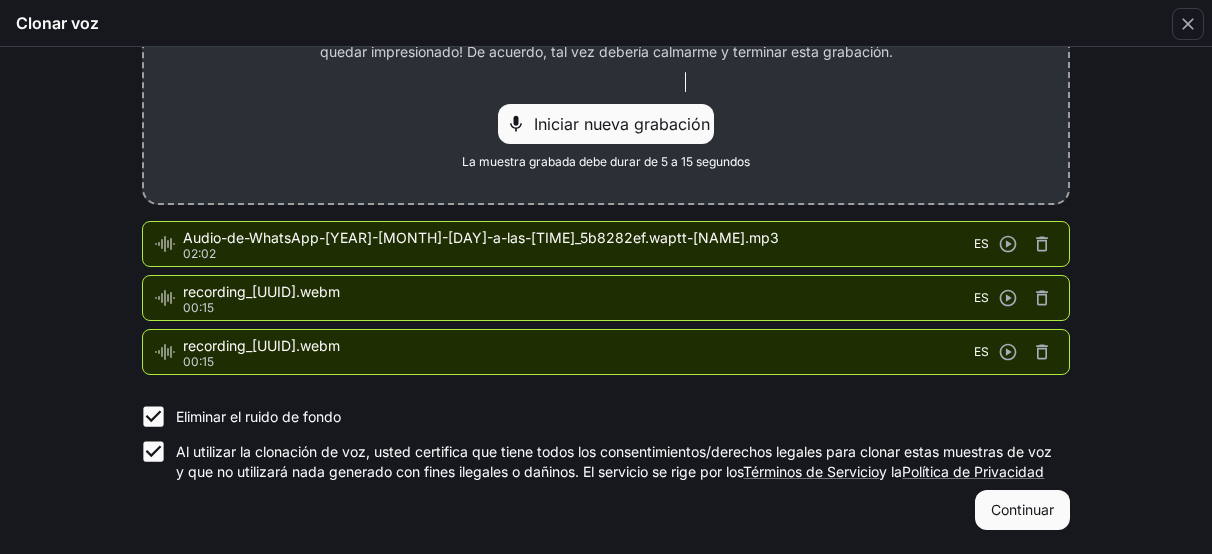 scroll, scrollTop: 738, scrollLeft: 0, axis: vertical 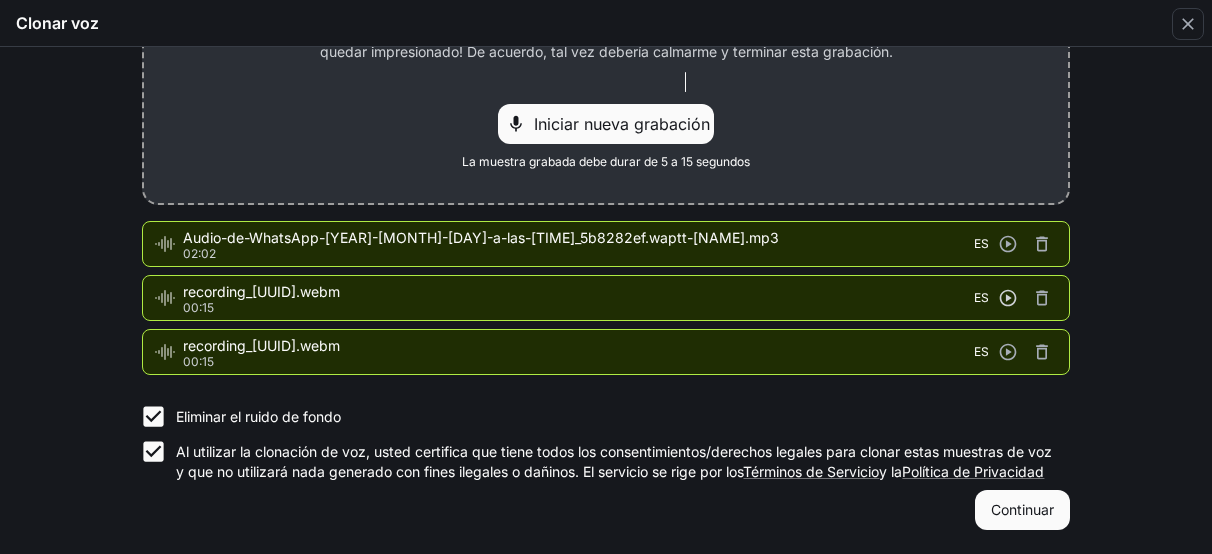click 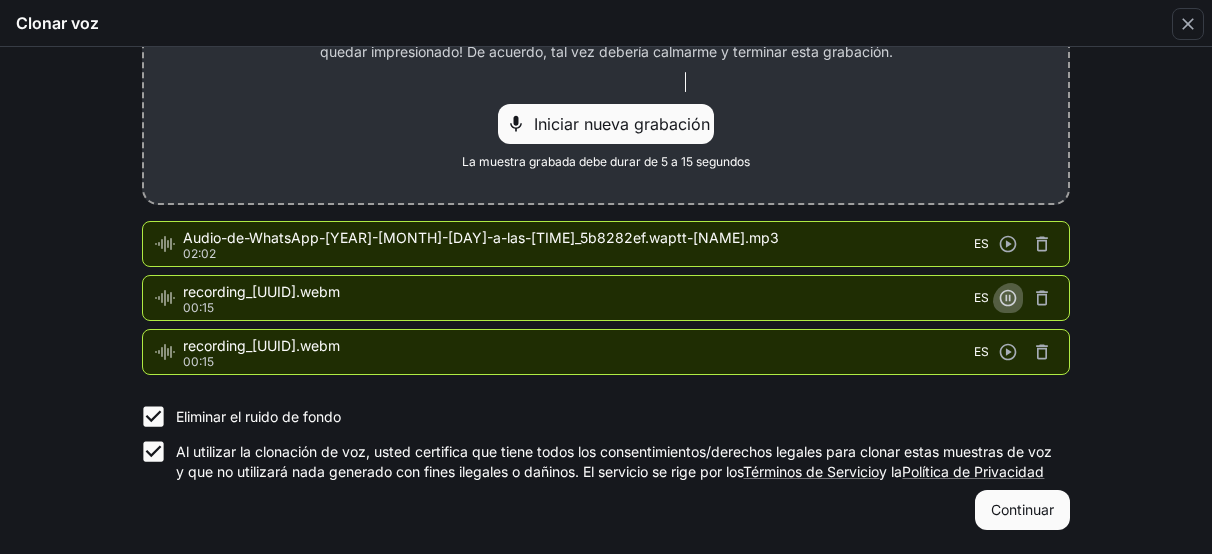 click 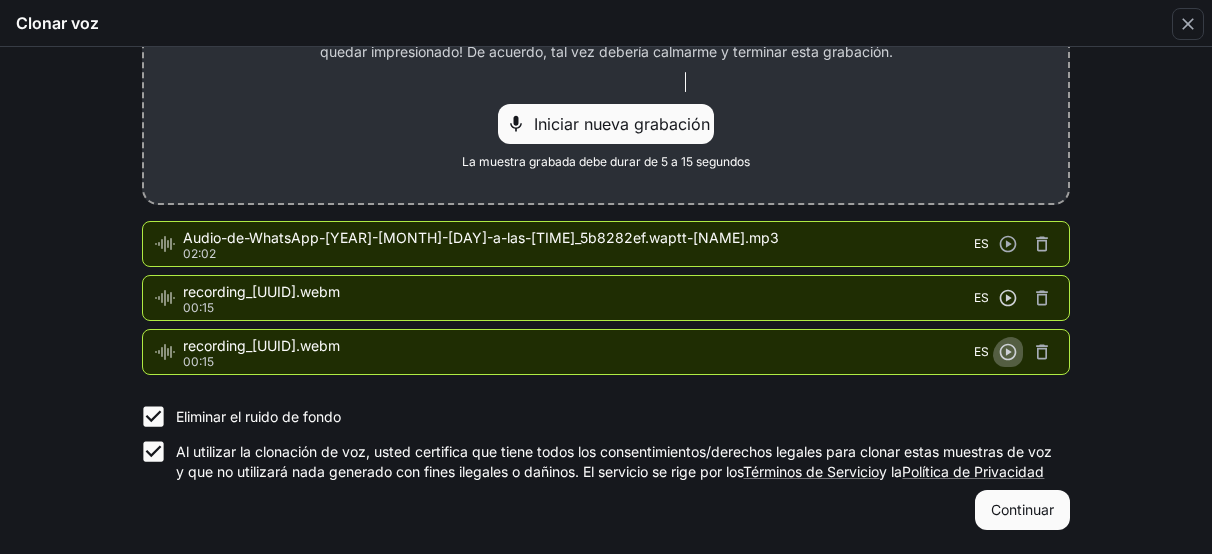 click 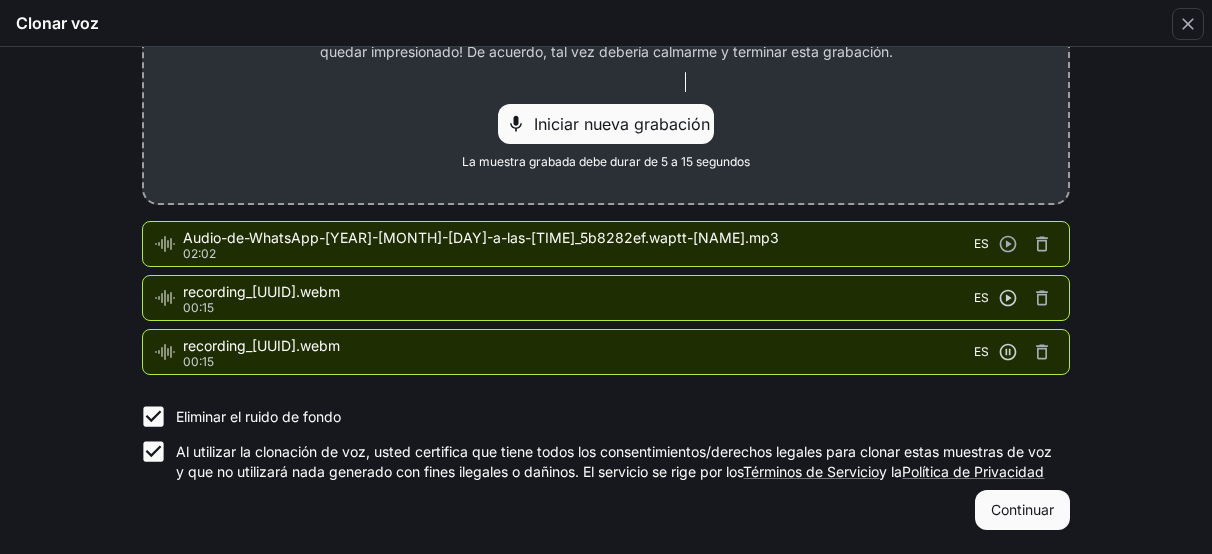 click 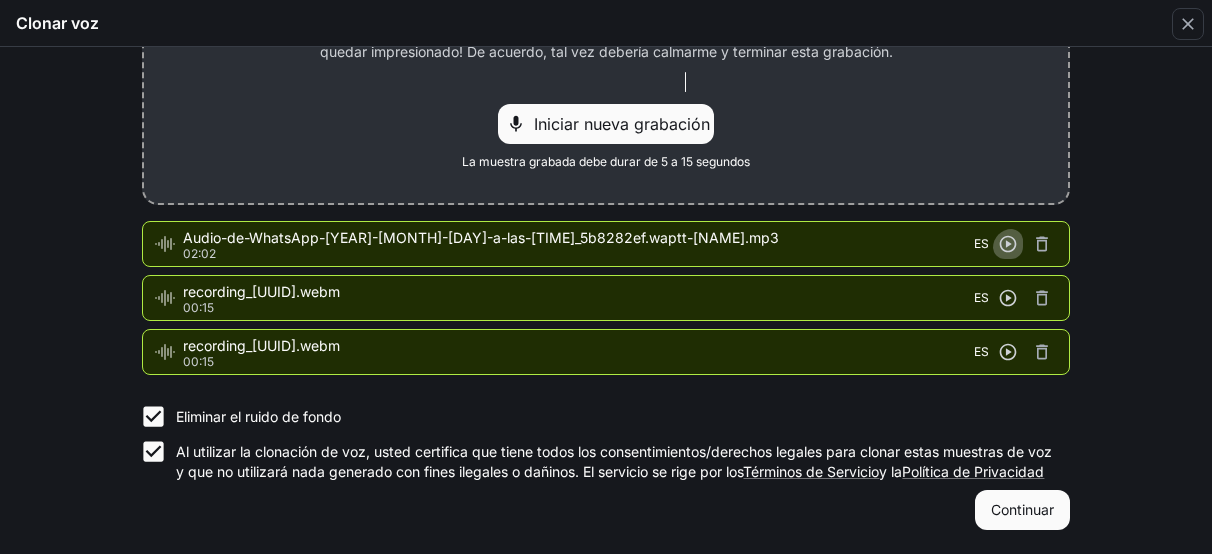 click 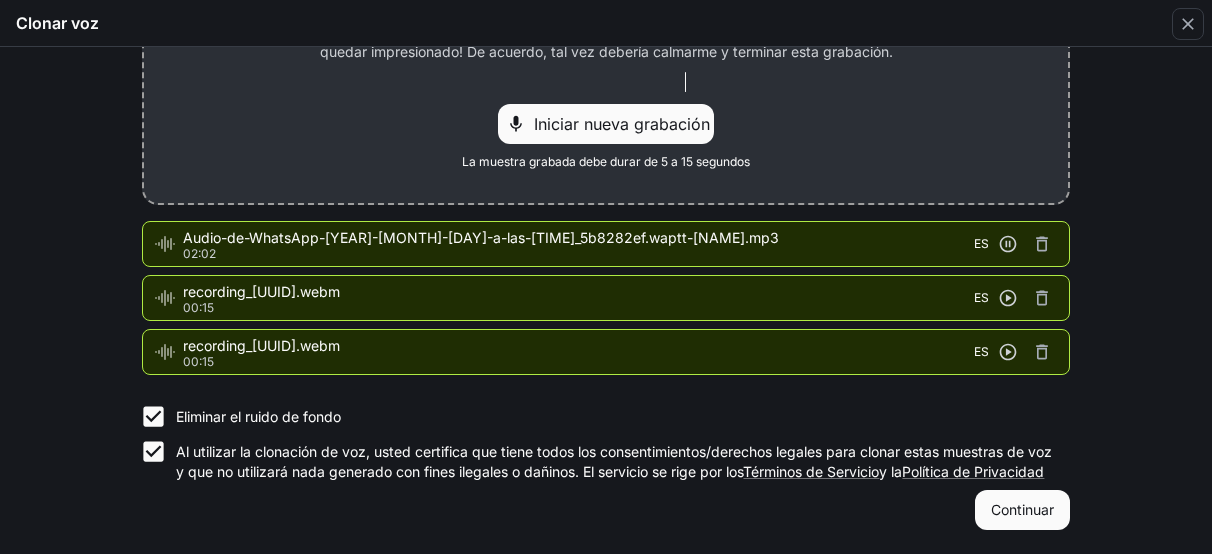click on "Continuar" at bounding box center (1022, 510) 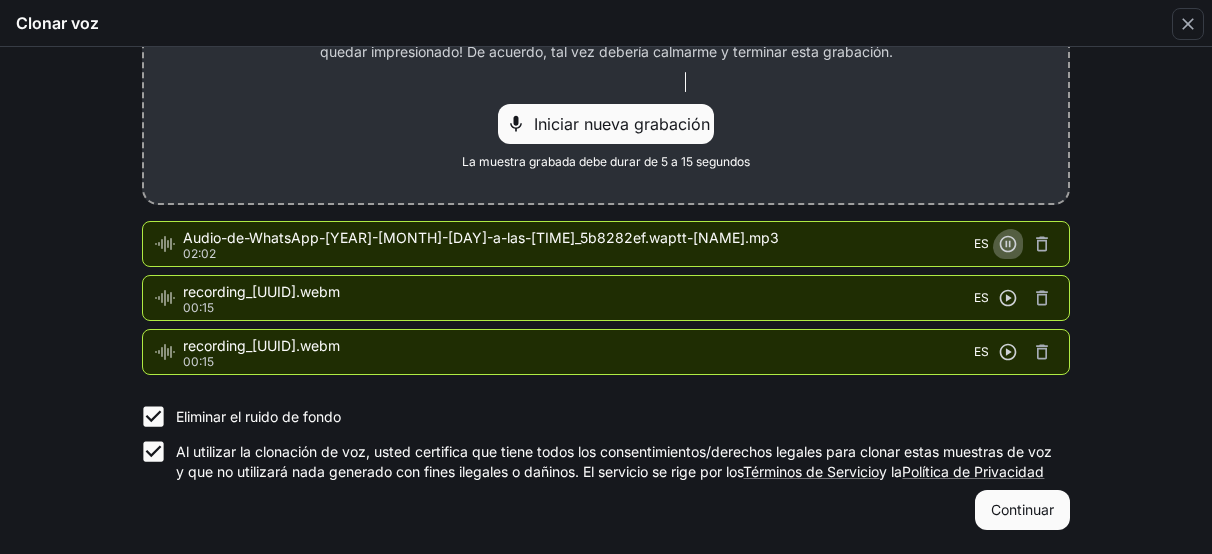 click 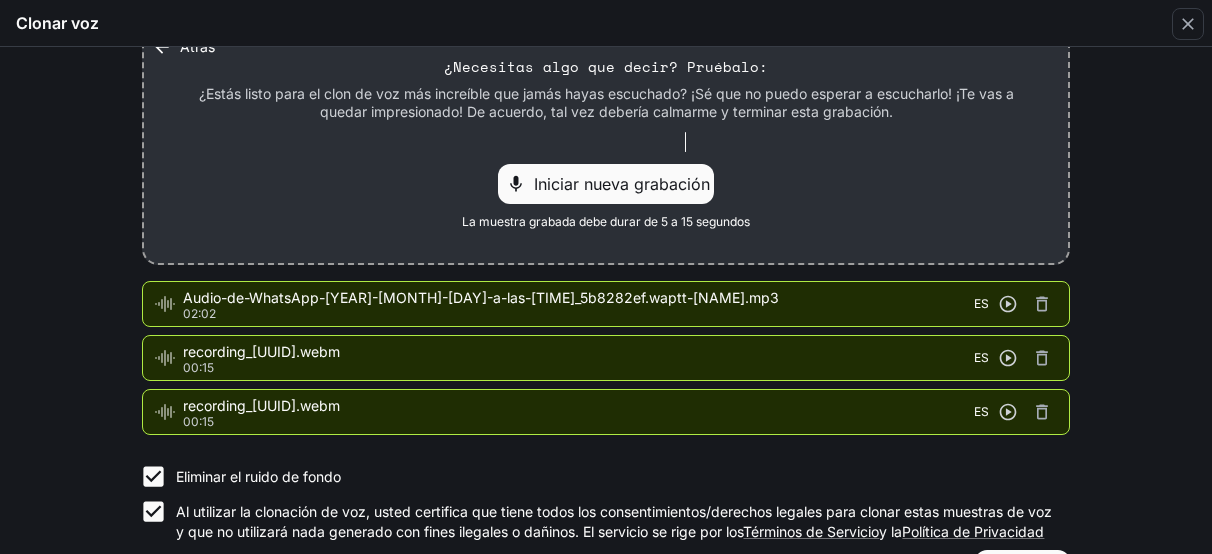 scroll, scrollTop: 341, scrollLeft: 0, axis: vertical 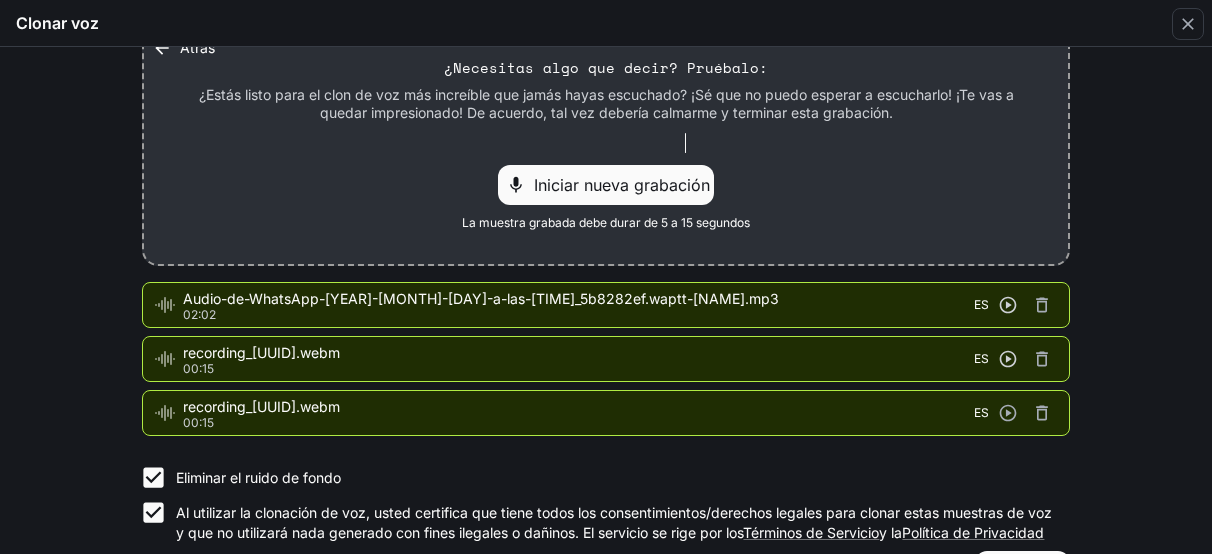 click at bounding box center (606, 143) 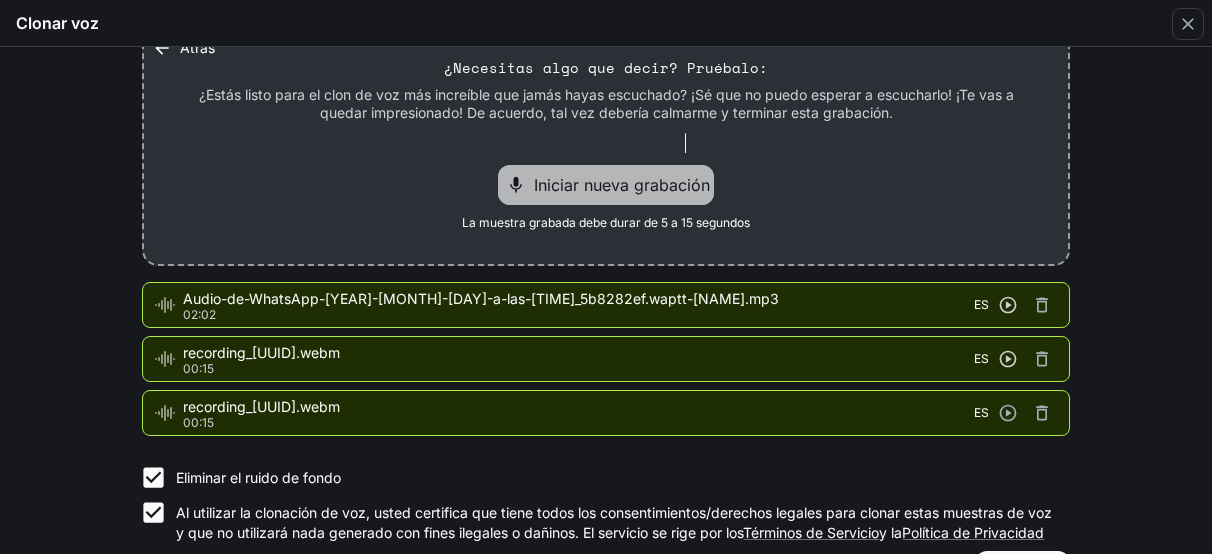 click on "Iniciar nueva grabación" at bounding box center [622, 185] 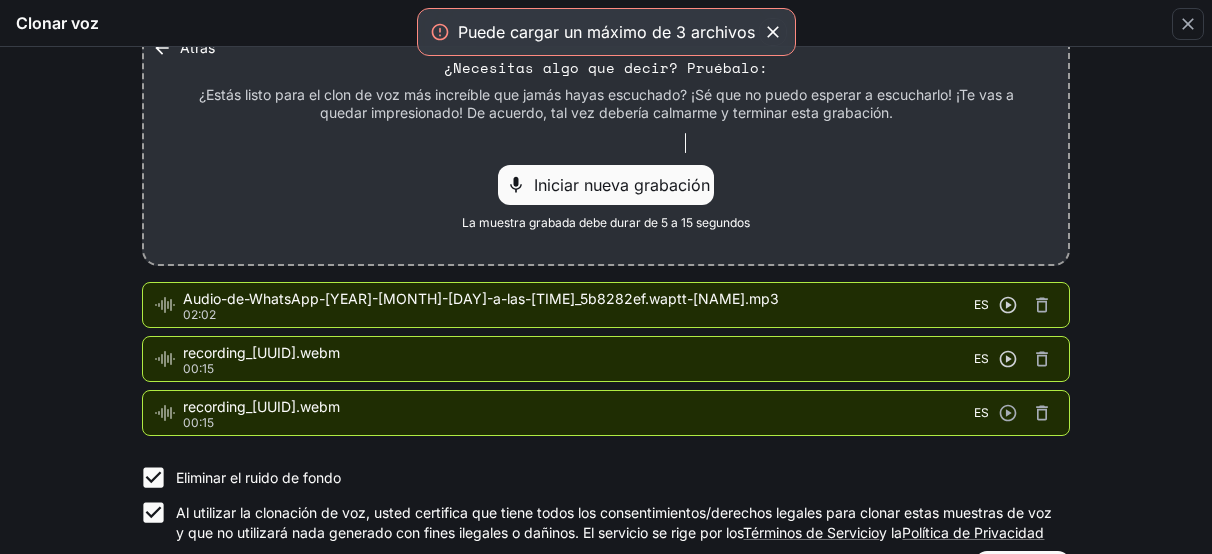 click 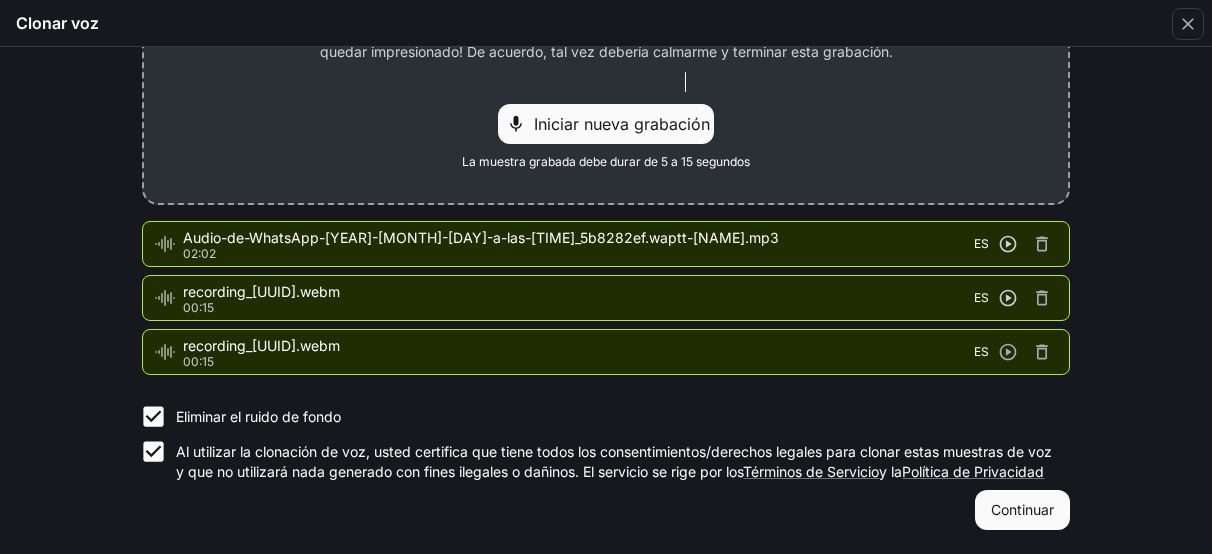scroll, scrollTop: 472, scrollLeft: 0, axis: vertical 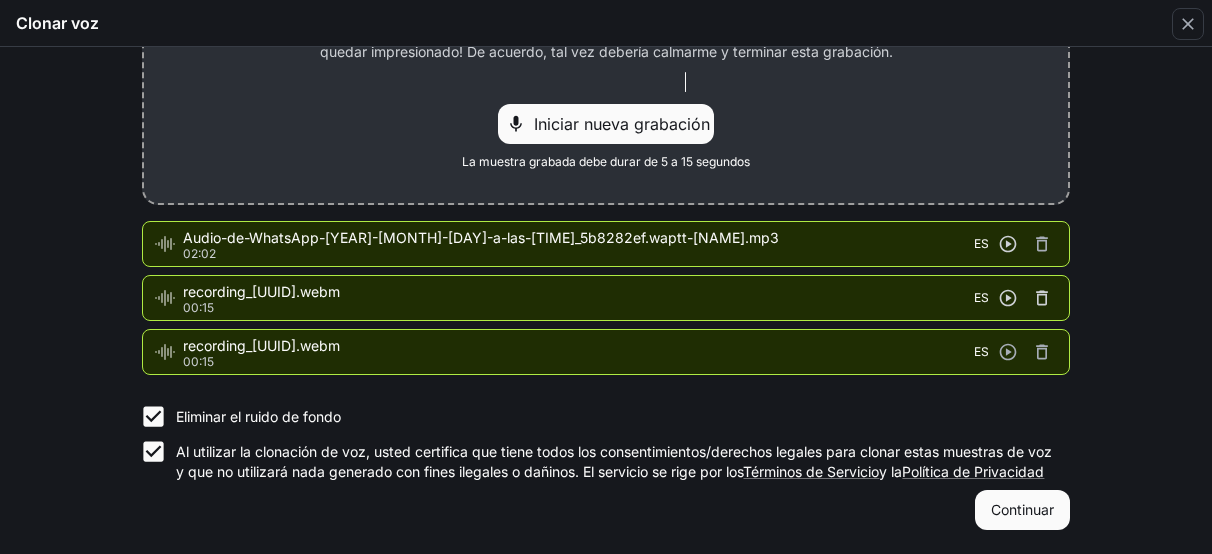 click 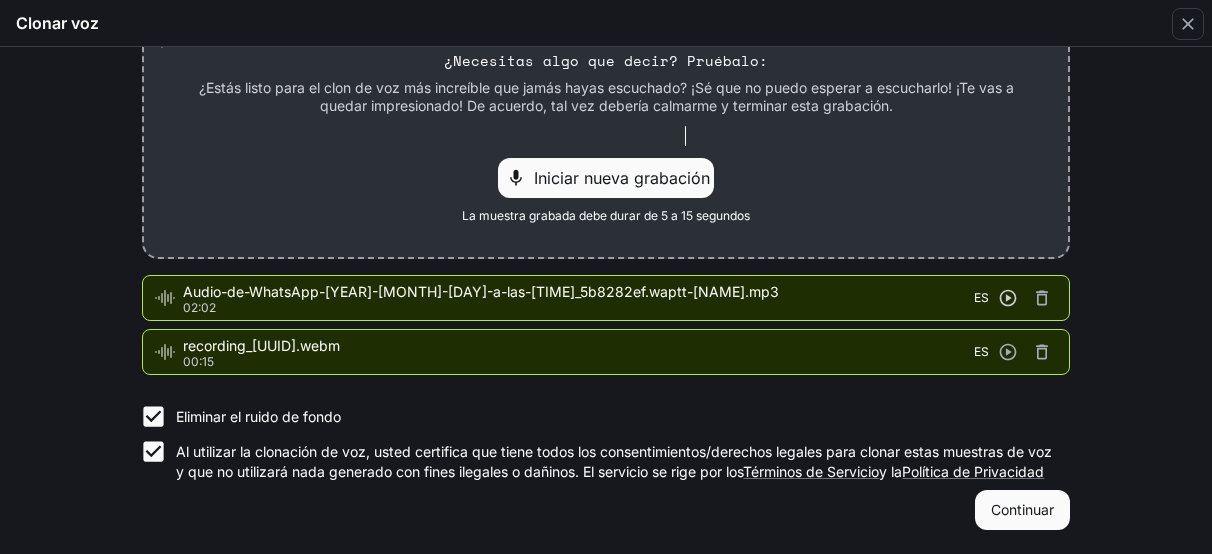 click on "Iniciar nueva grabación" at bounding box center [622, 178] 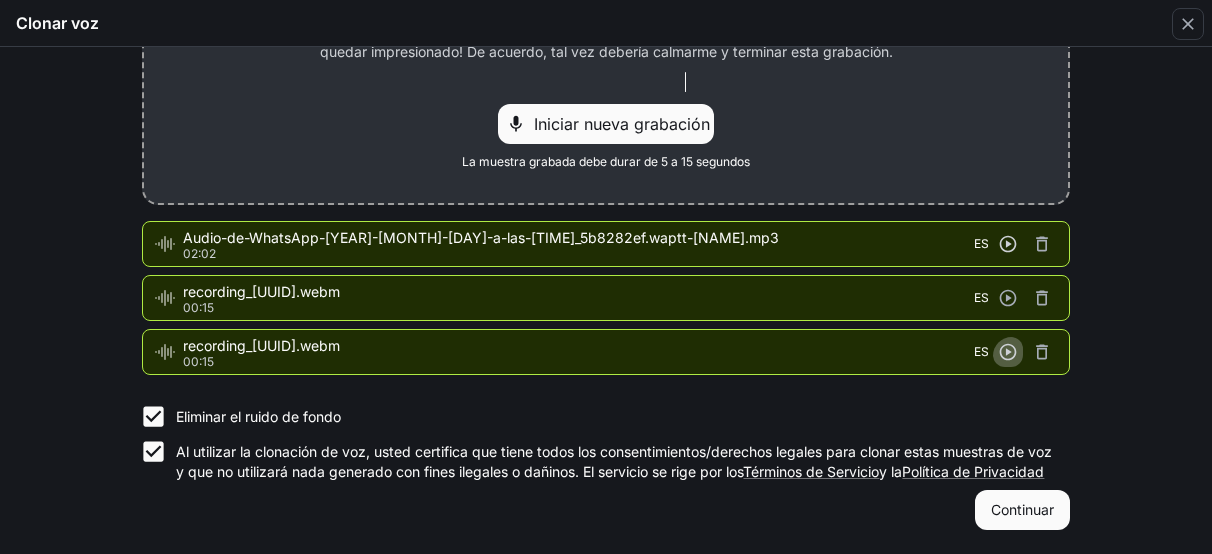 click 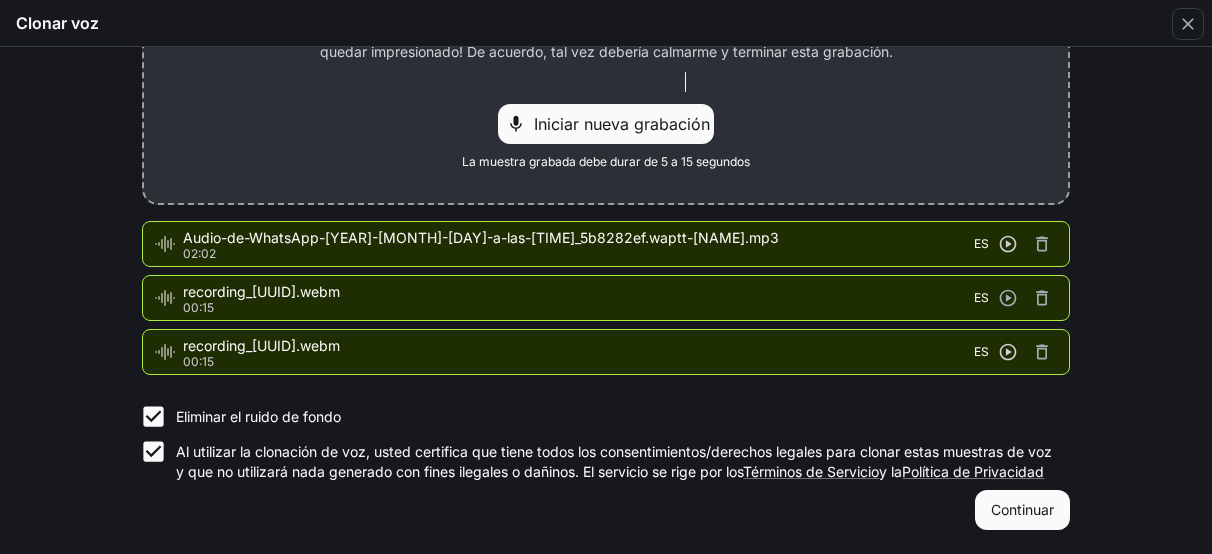 scroll, scrollTop: 744, scrollLeft: 0, axis: vertical 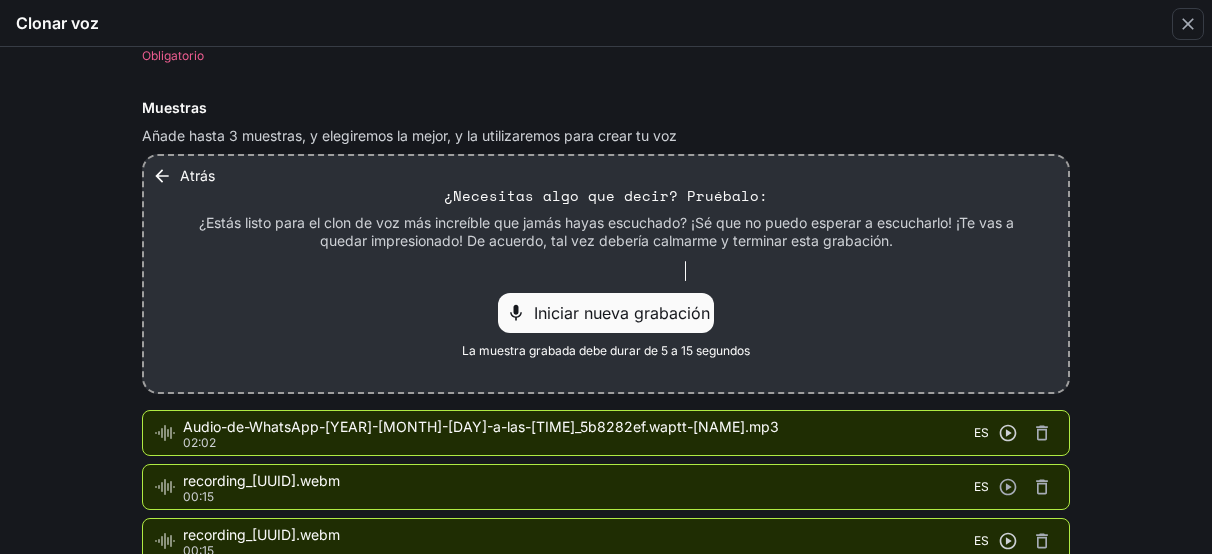 click at bounding box center (370, 22) 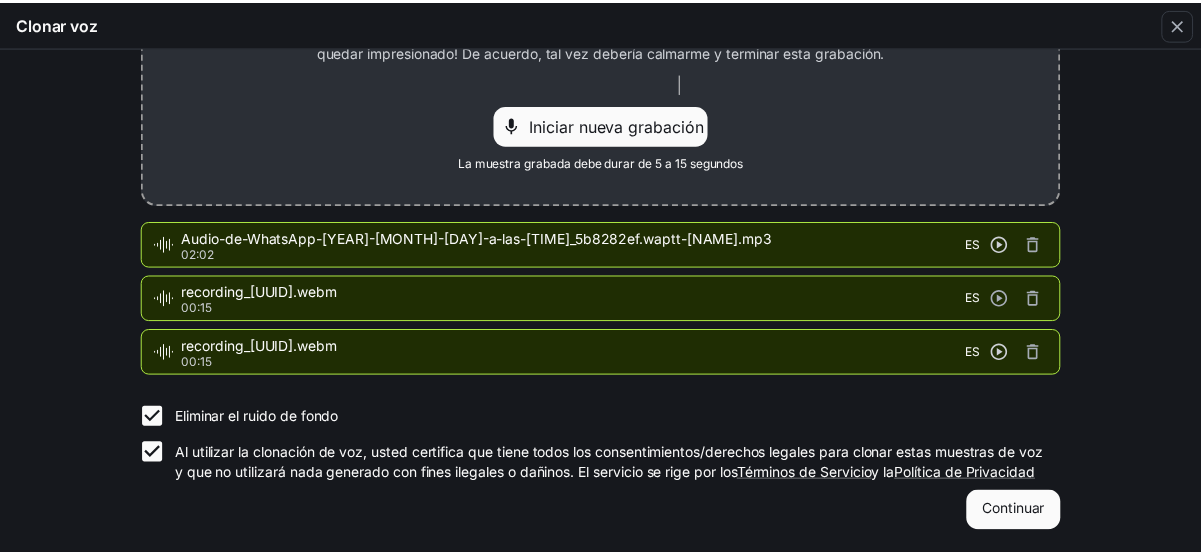 scroll, scrollTop: 713, scrollLeft: 0, axis: vertical 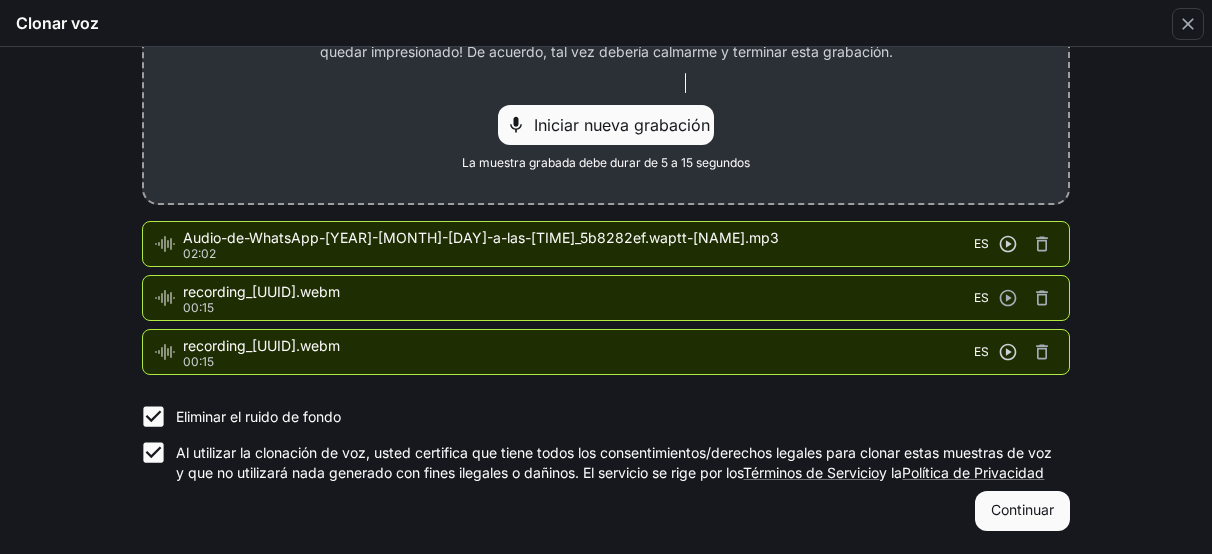 type on "****" 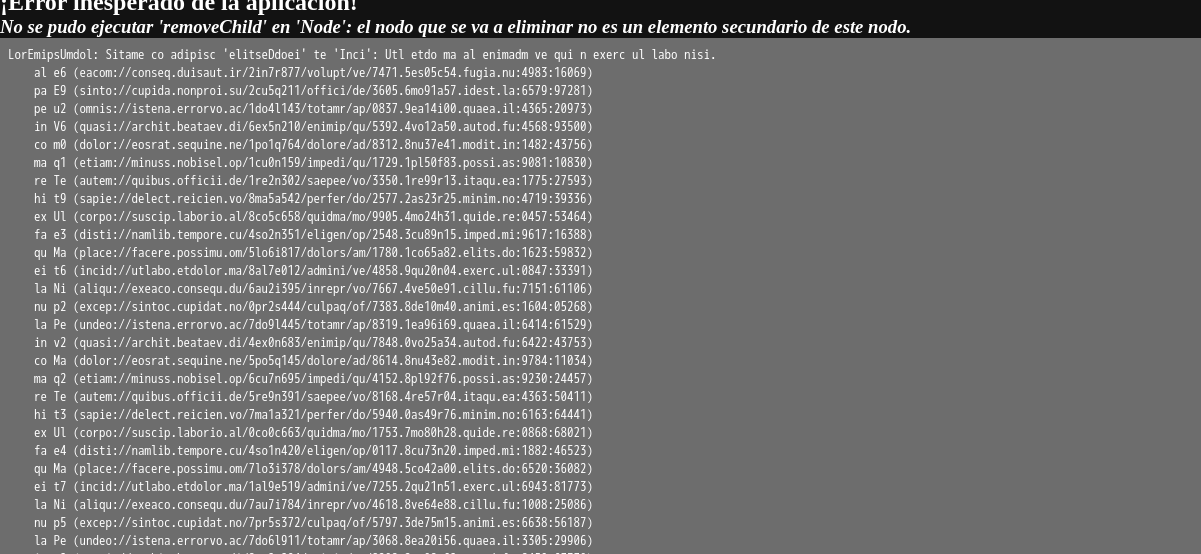scroll, scrollTop: 0, scrollLeft: 0, axis: both 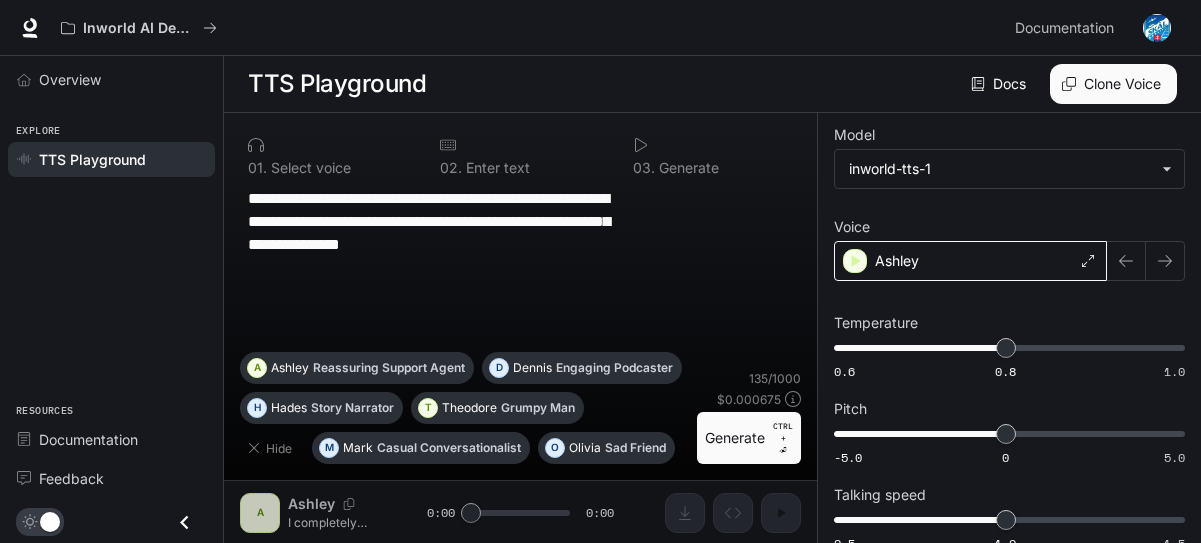 click 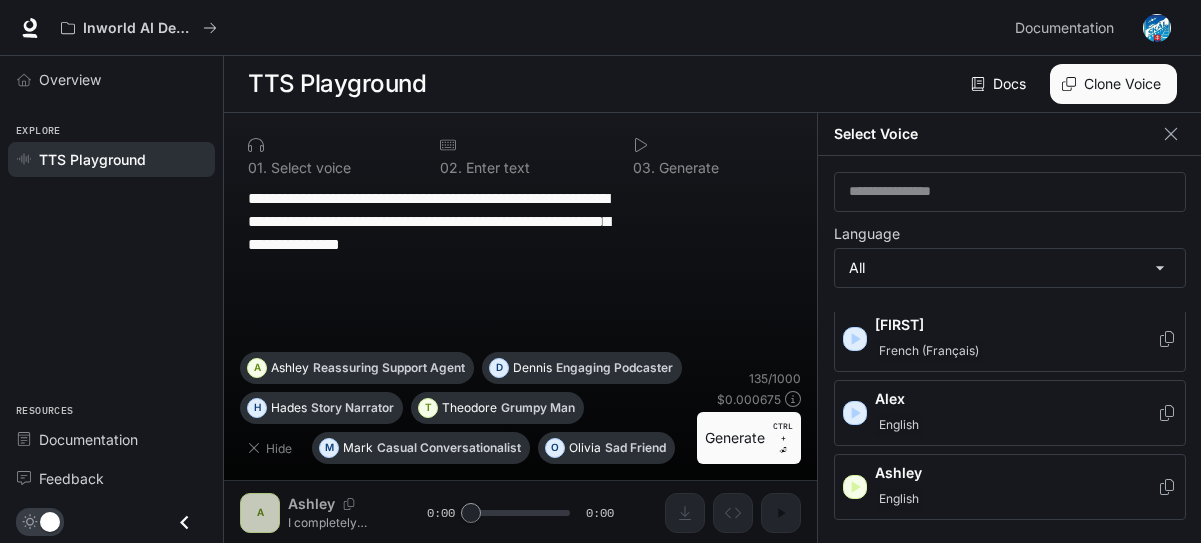 scroll, scrollTop: 132, scrollLeft: 0, axis: vertical 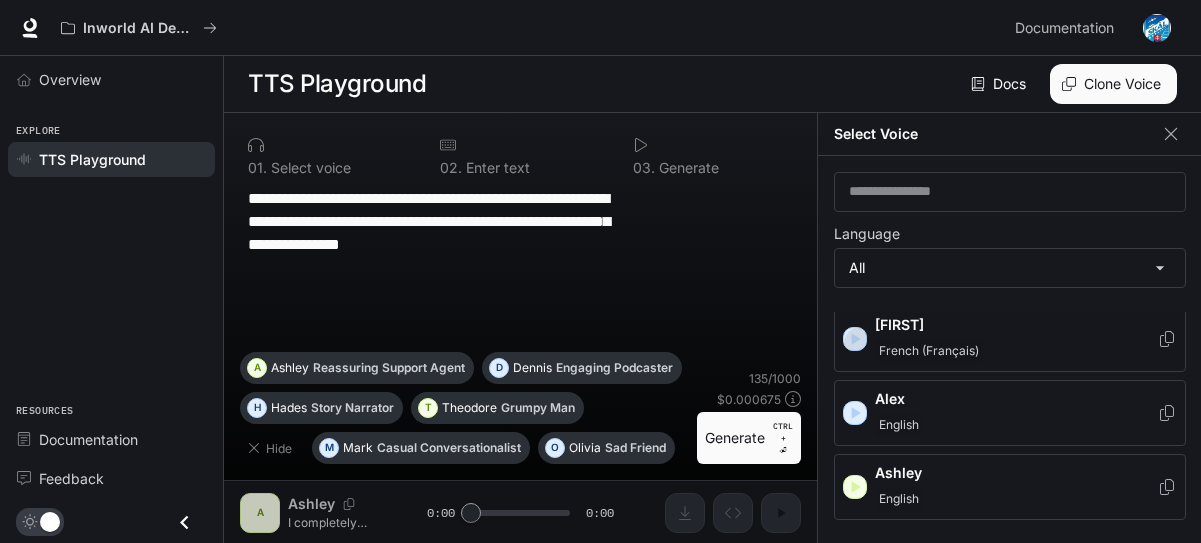click 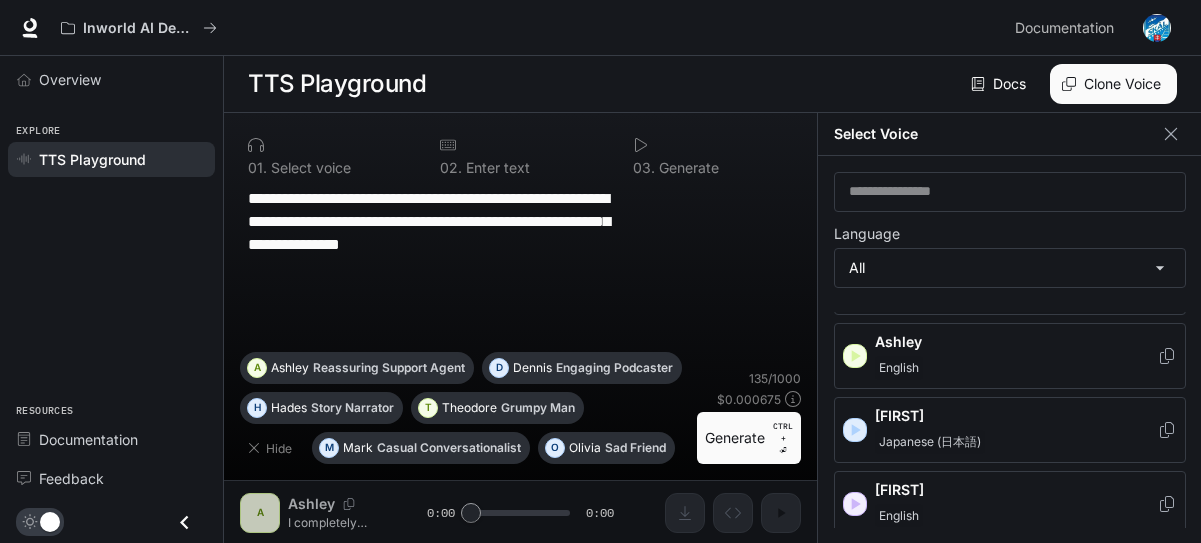 scroll, scrollTop: 263, scrollLeft: 0, axis: vertical 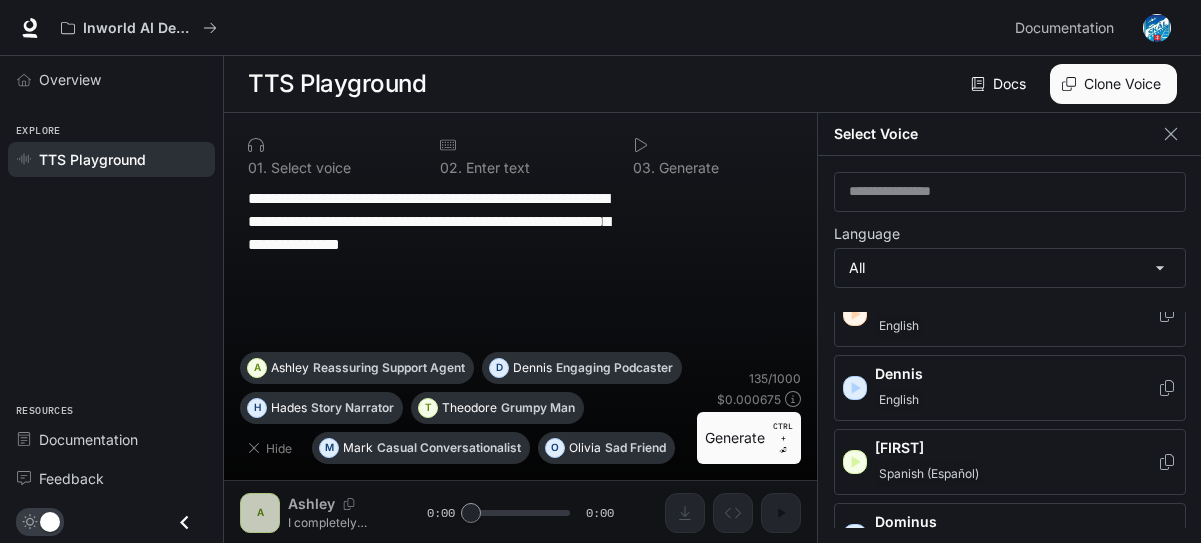 click 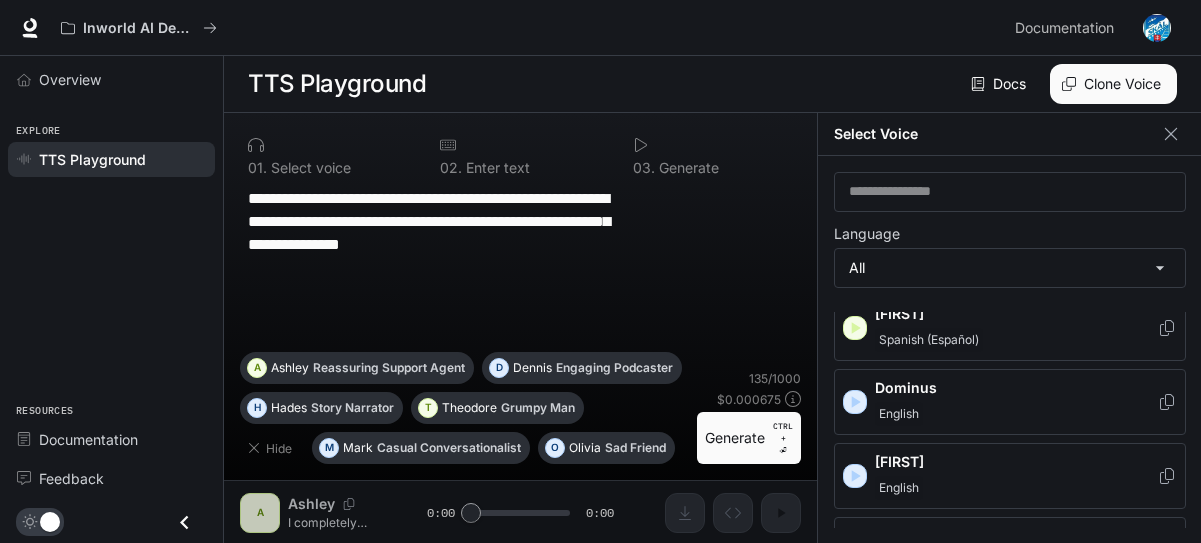 scroll, scrollTop: 661, scrollLeft: 0, axis: vertical 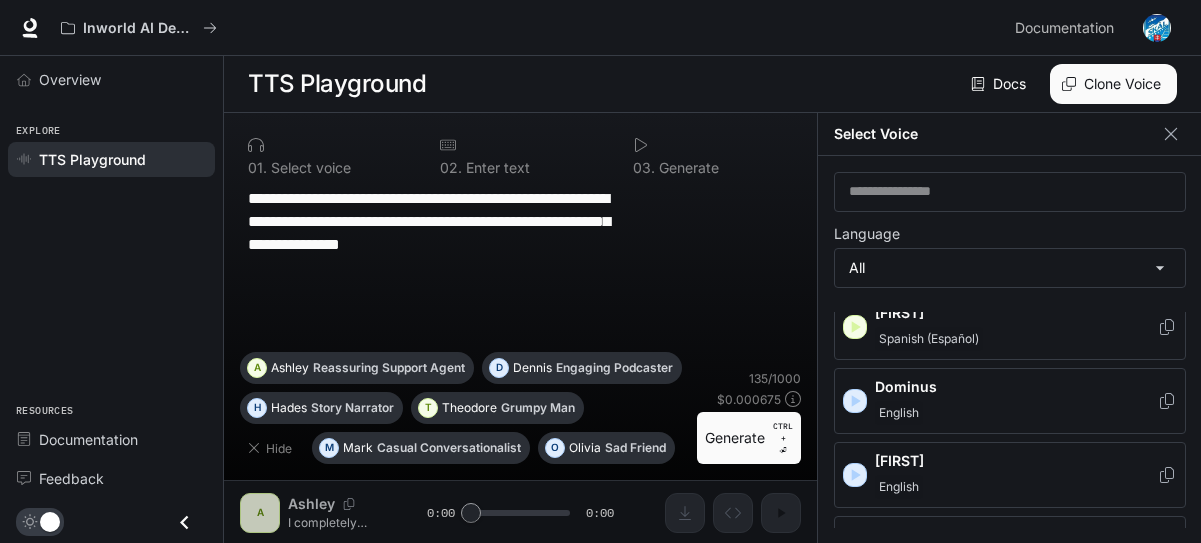 click 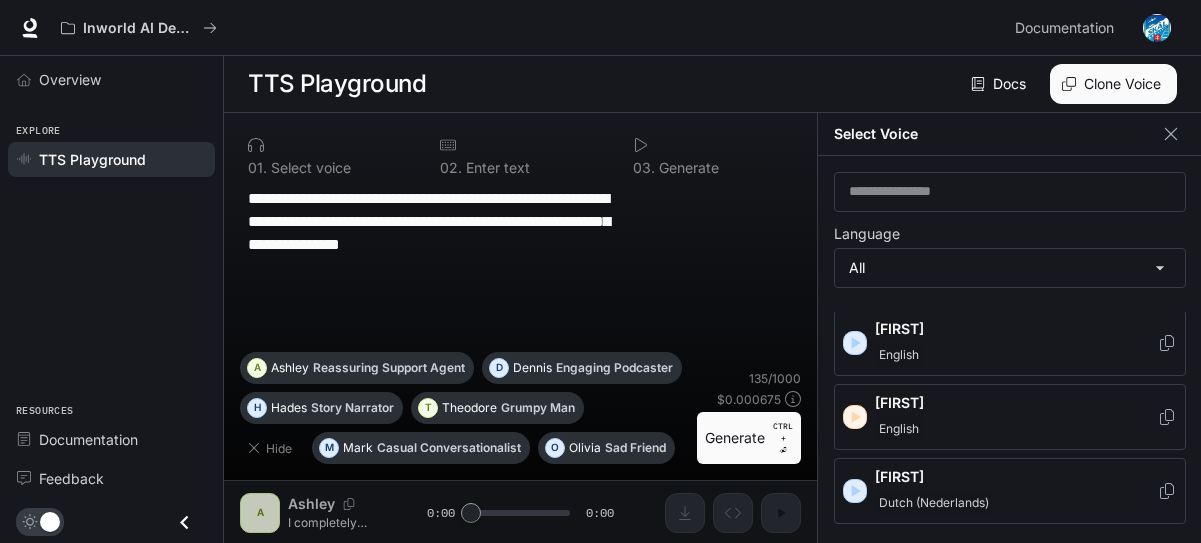 scroll, scrollTop: 793, scrollLeft: 0, axis: vertical 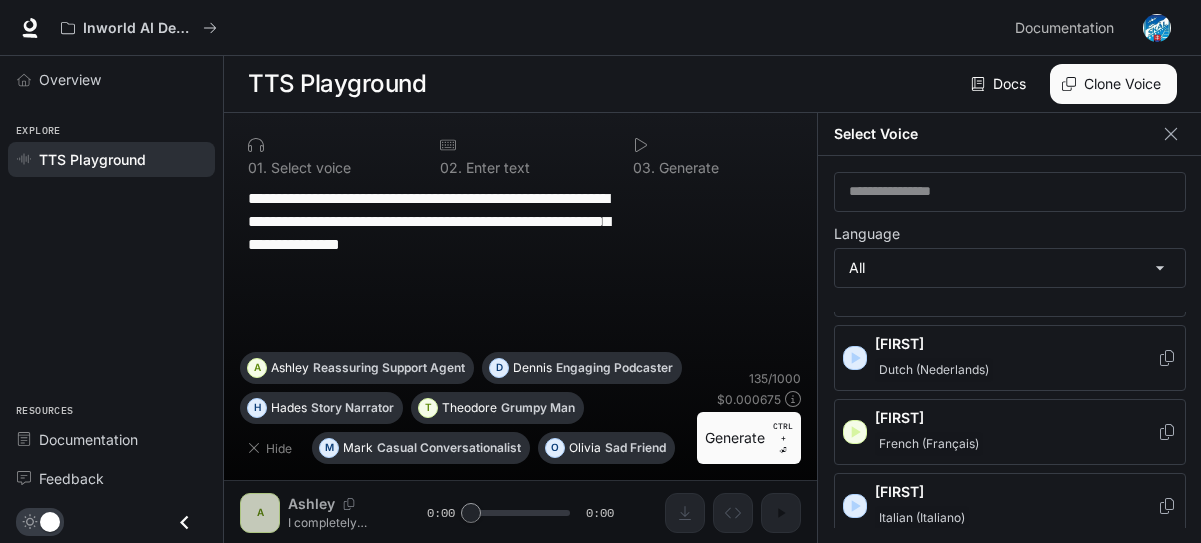 click 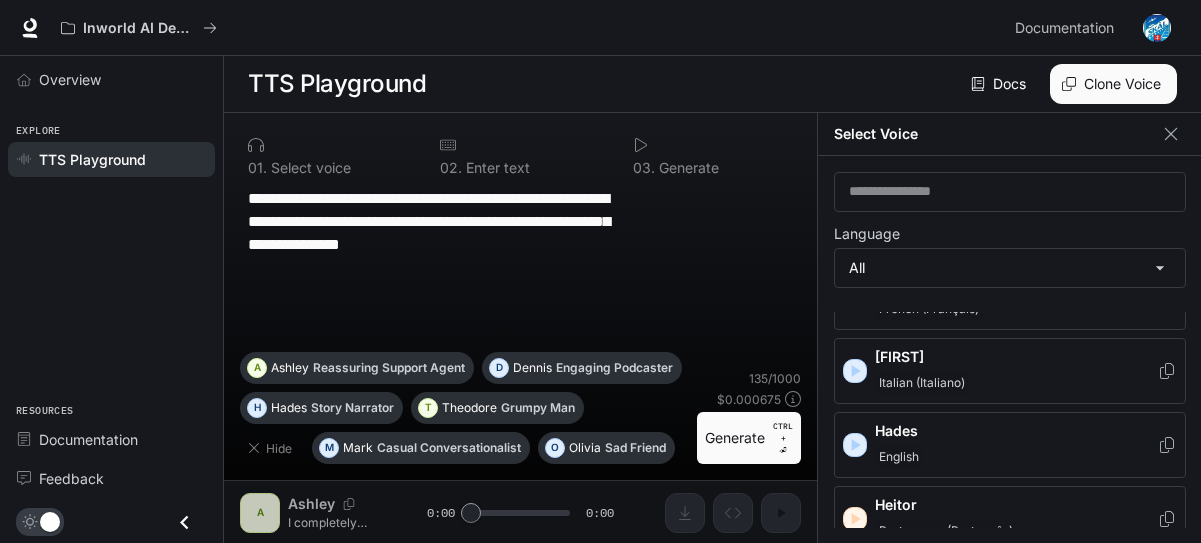 scroll, scrollTop: 1061, scrollLeft: 0, axis: vertical 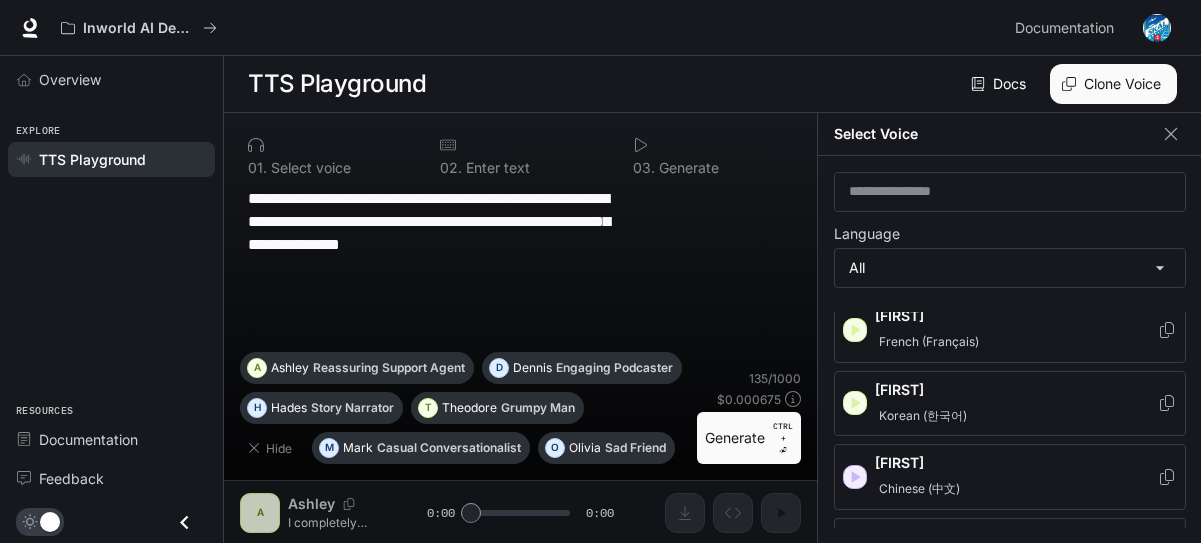 click 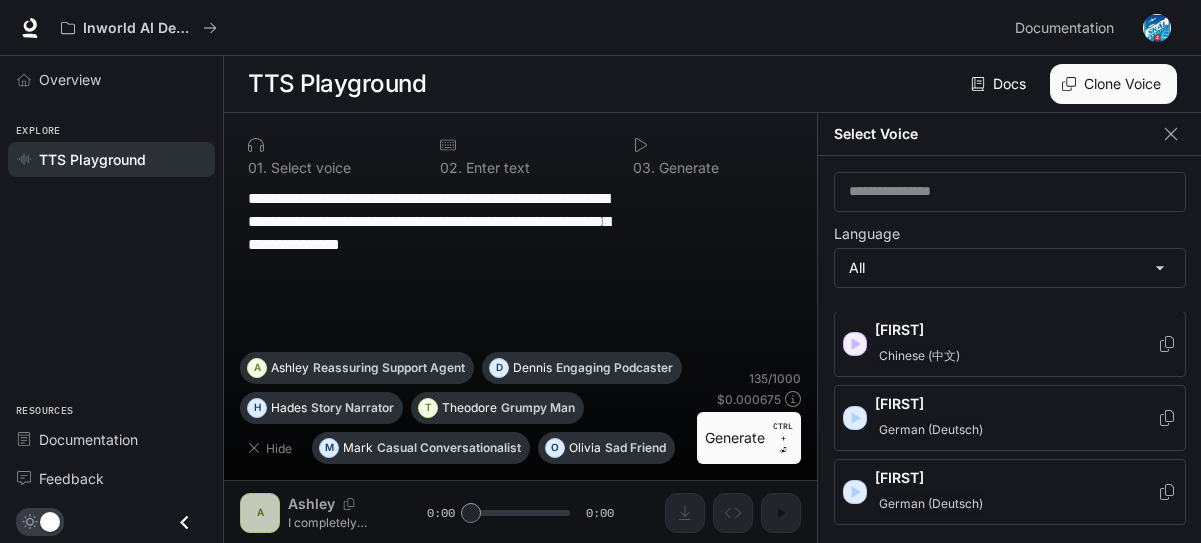 scroll, scrollTop: 1458, scrollLeft: 0, axis: vertical 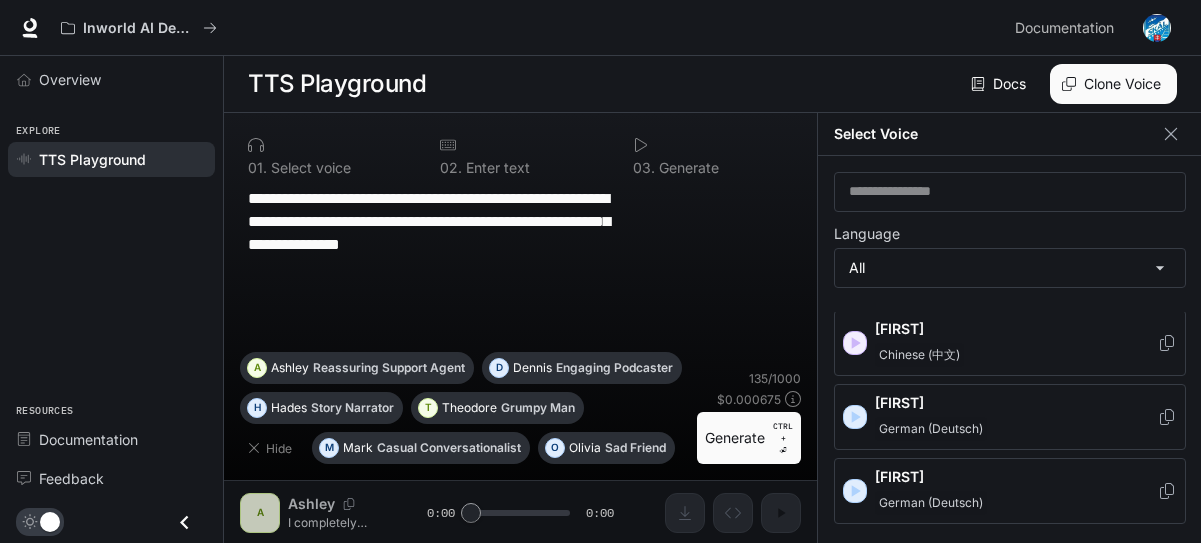 click 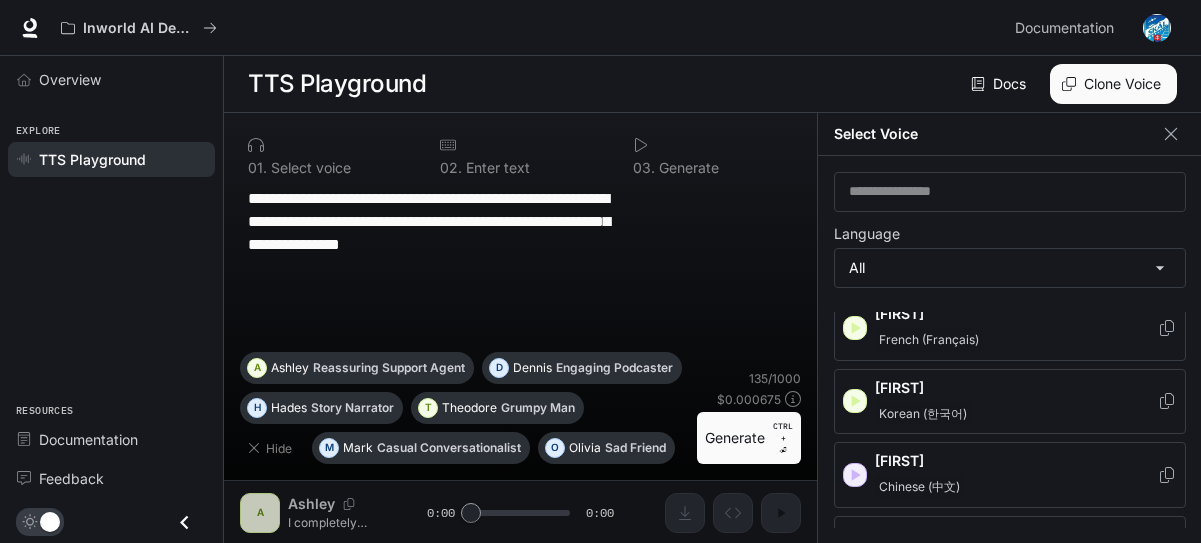 scroll, scrollTop: 1325, scrollLeft: 0, axis: vertical 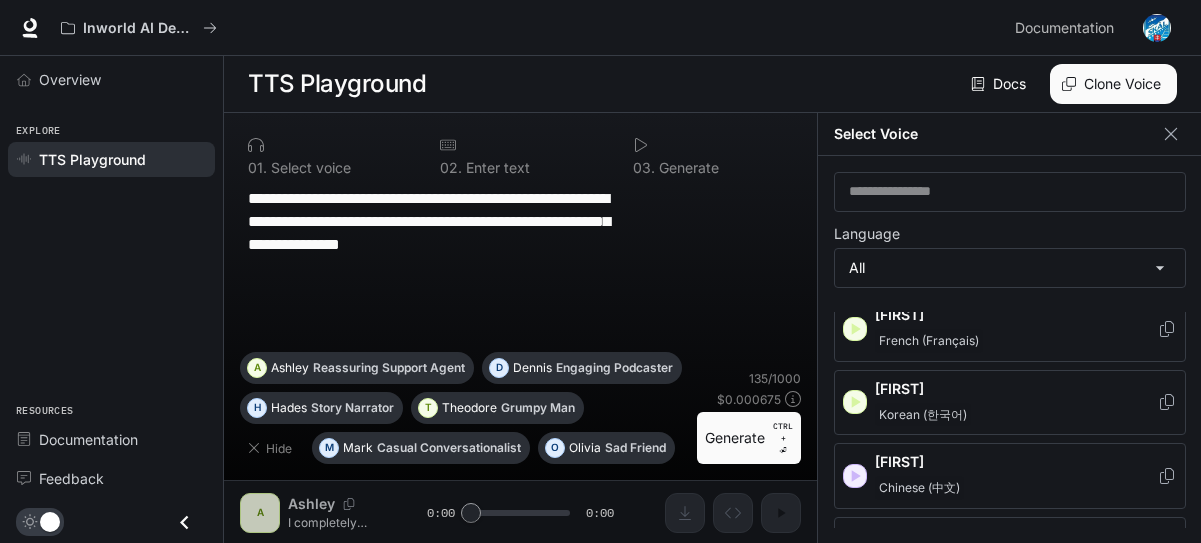 click 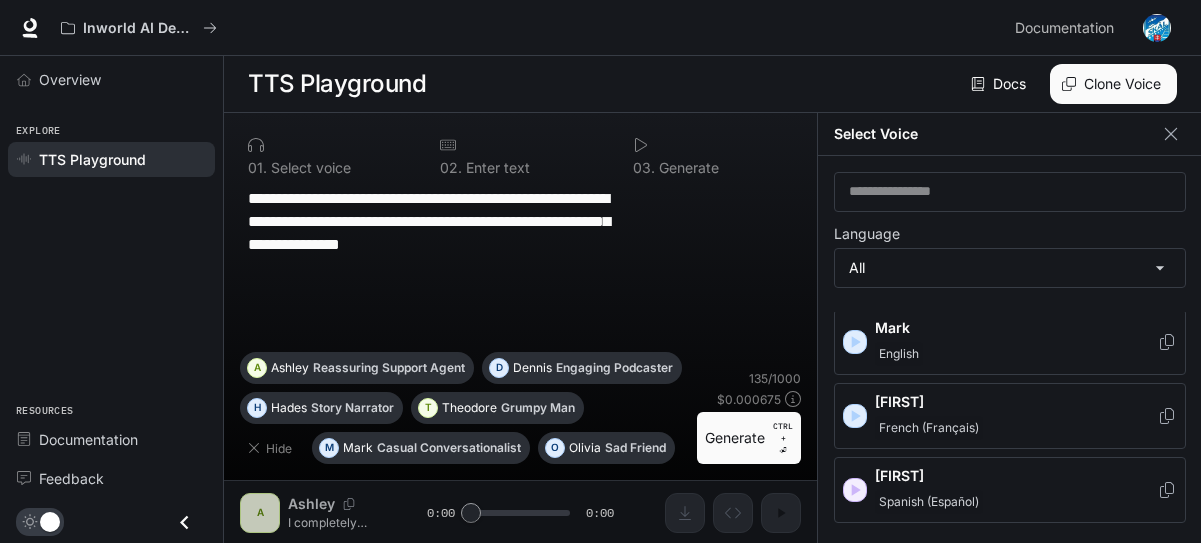 scroll, scrollTop: 2124, scrollLeft: 0, axis: vertical 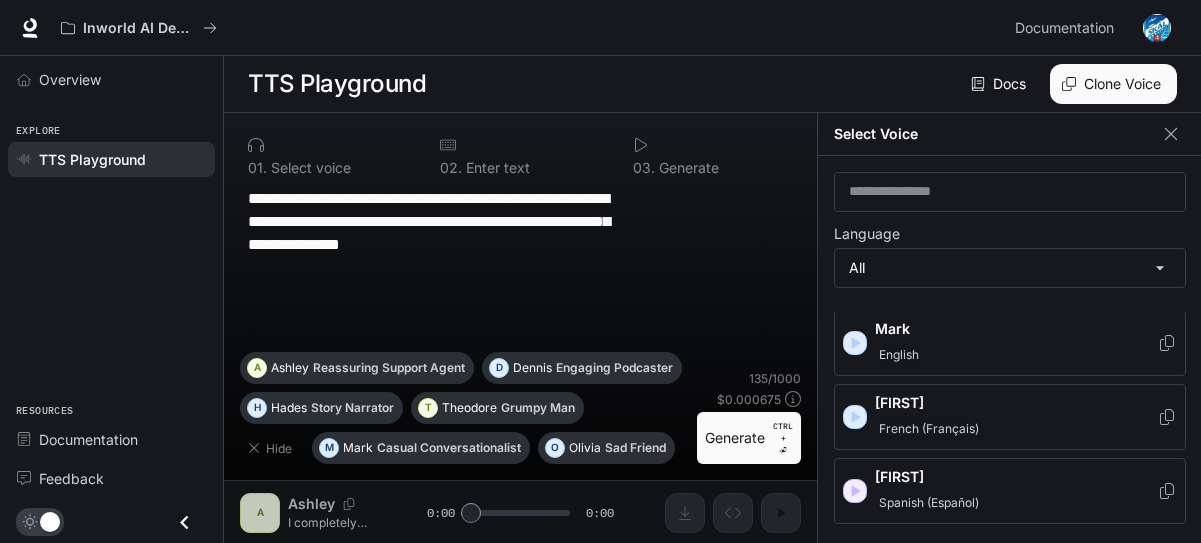 click 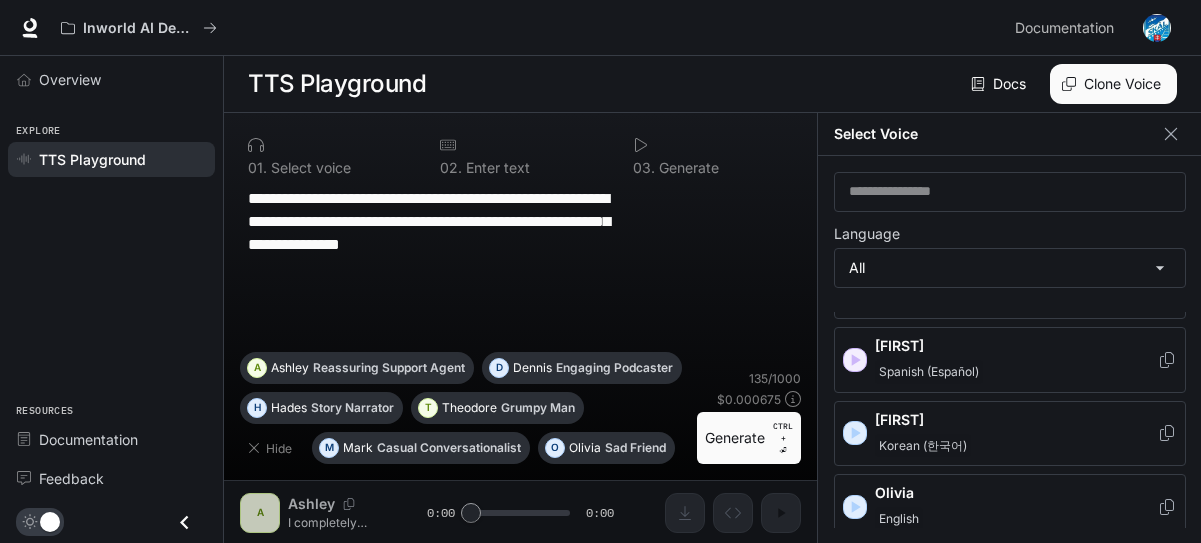 scroll, scrollTop: 2256, scrollLeft: 0, axis: vertical 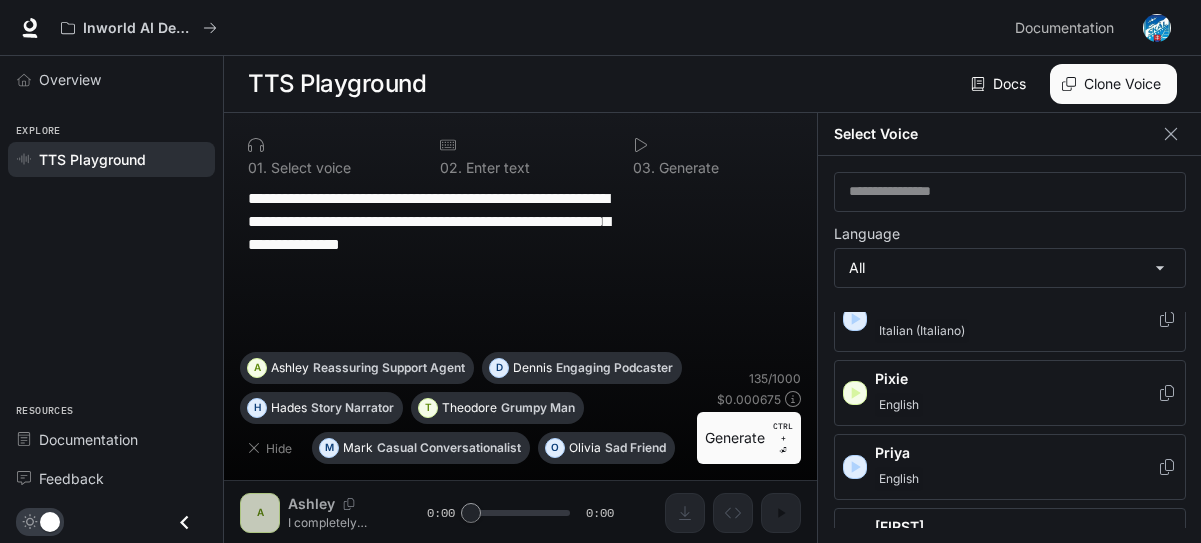 click 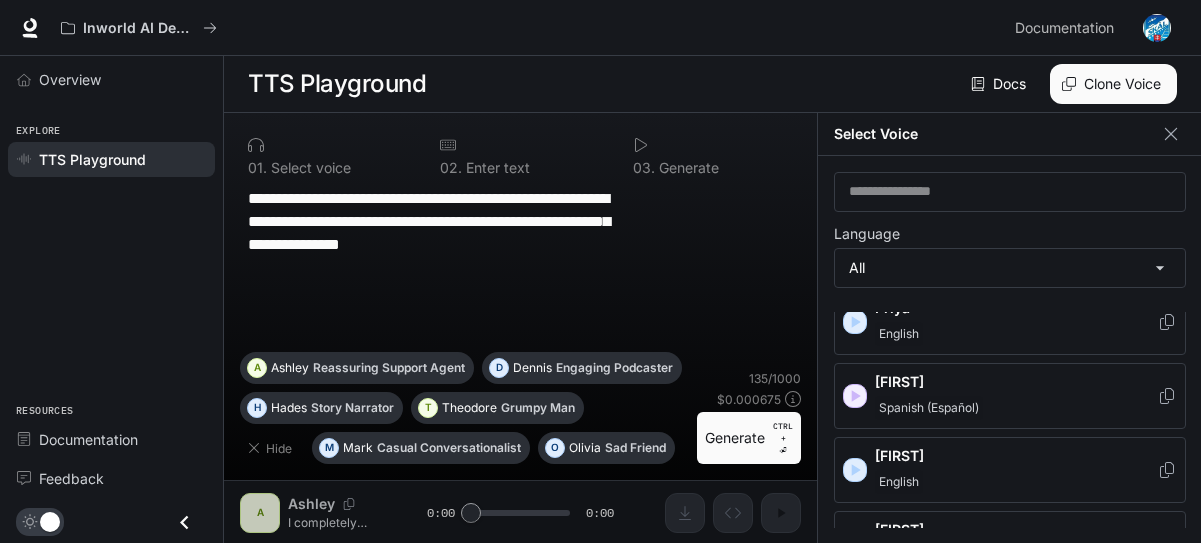 scroll, scrollTop: 2661, scrollLeft: 0, axis: vertical 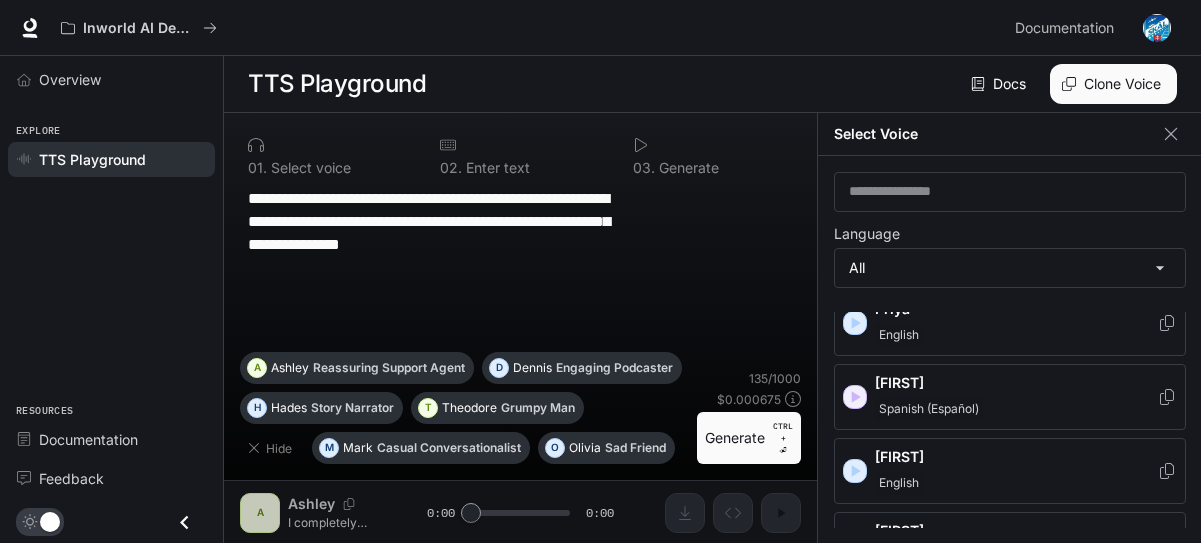 click 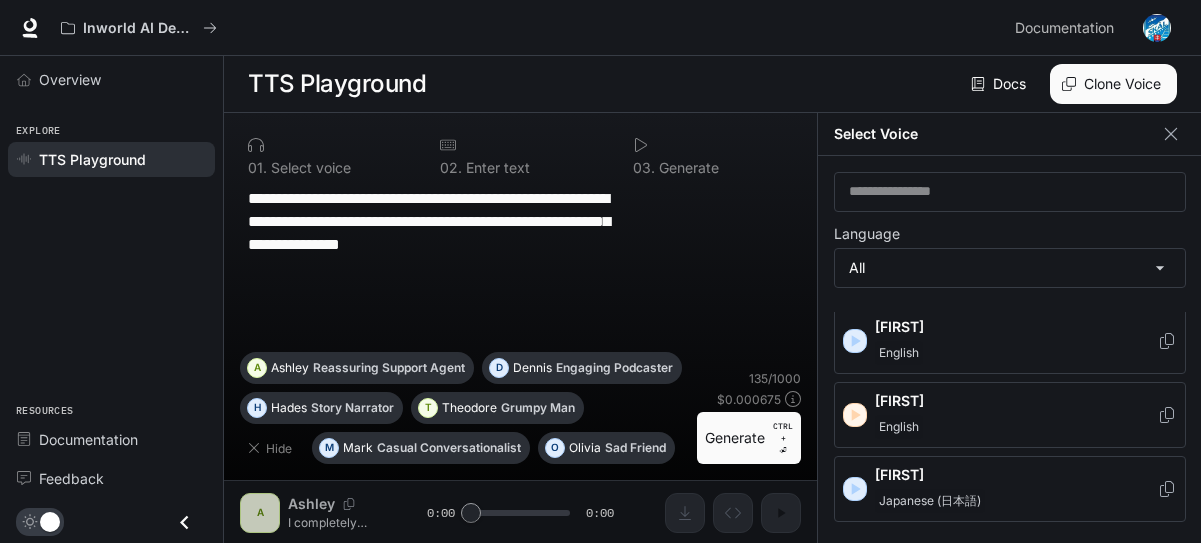 scroll, scrollTop: 2792, scrollLeft: 0, axis: vertical 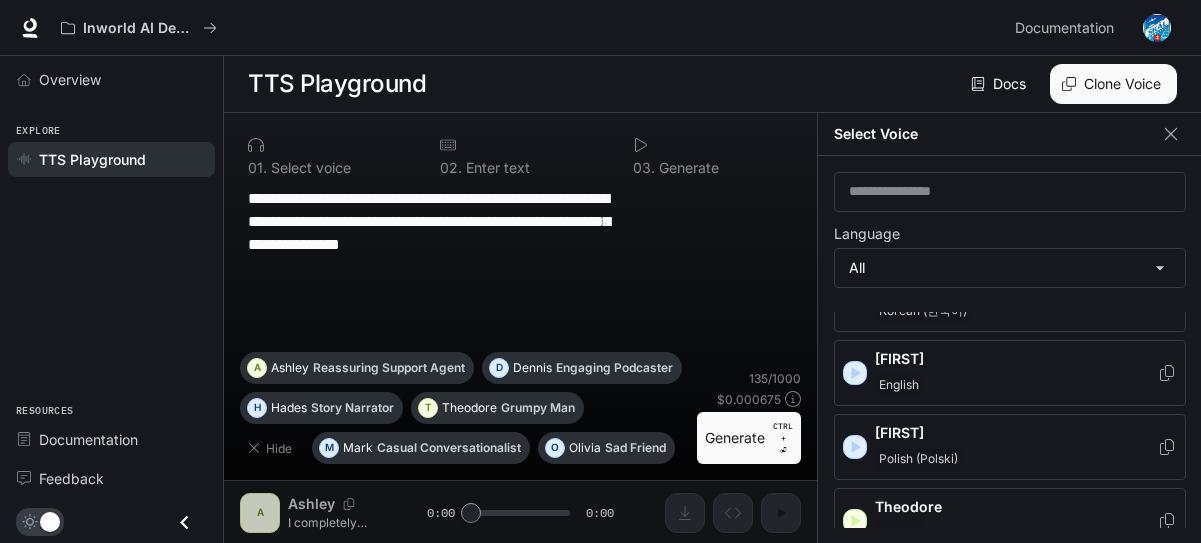 click 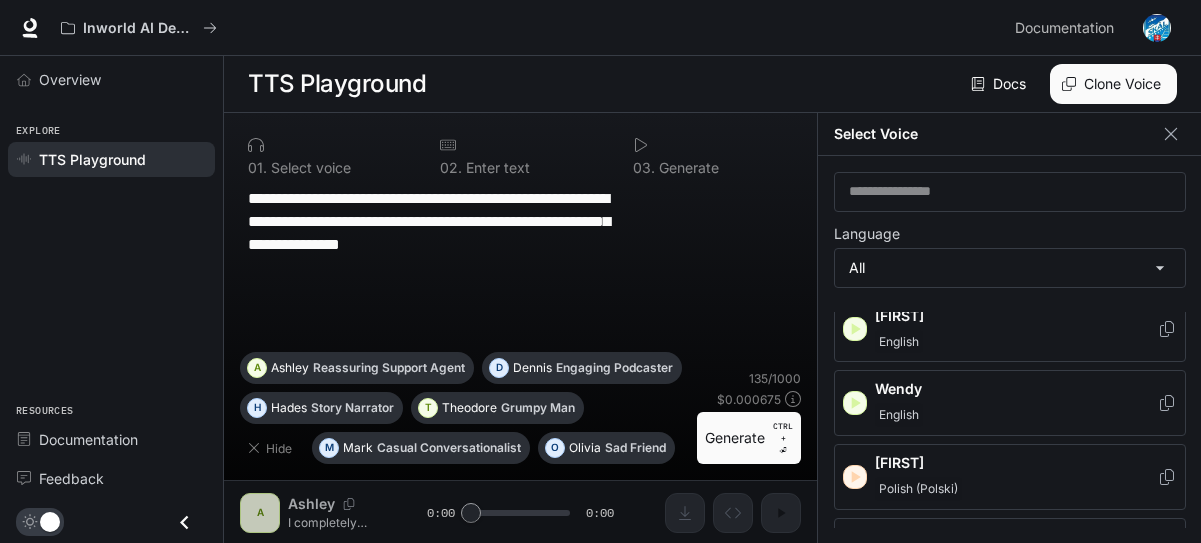 scroll, scrollTop: 3322, scrollLeft: 0, axis: vertical 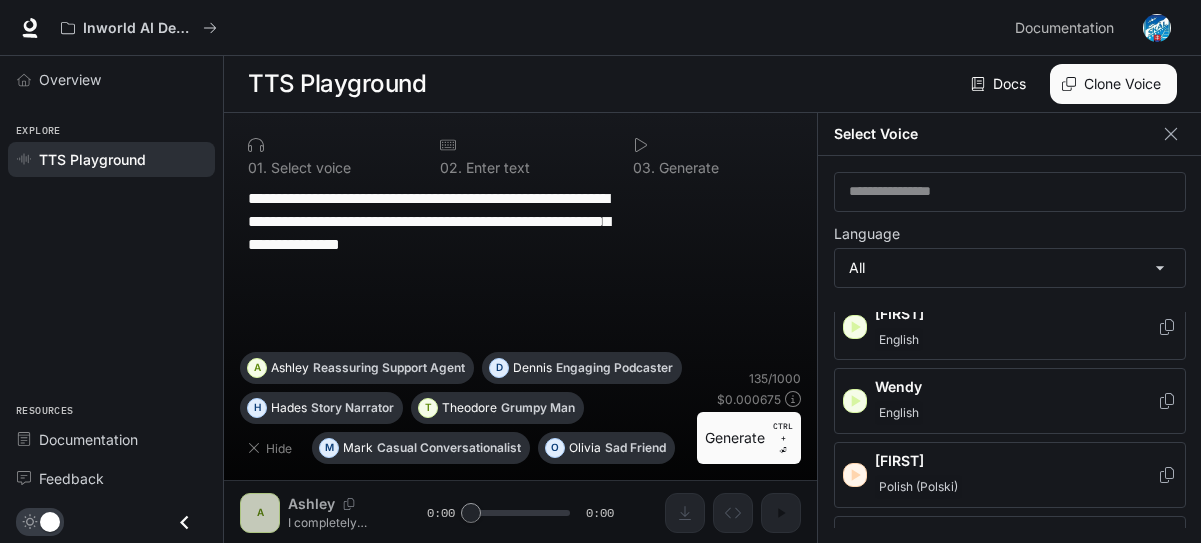 click 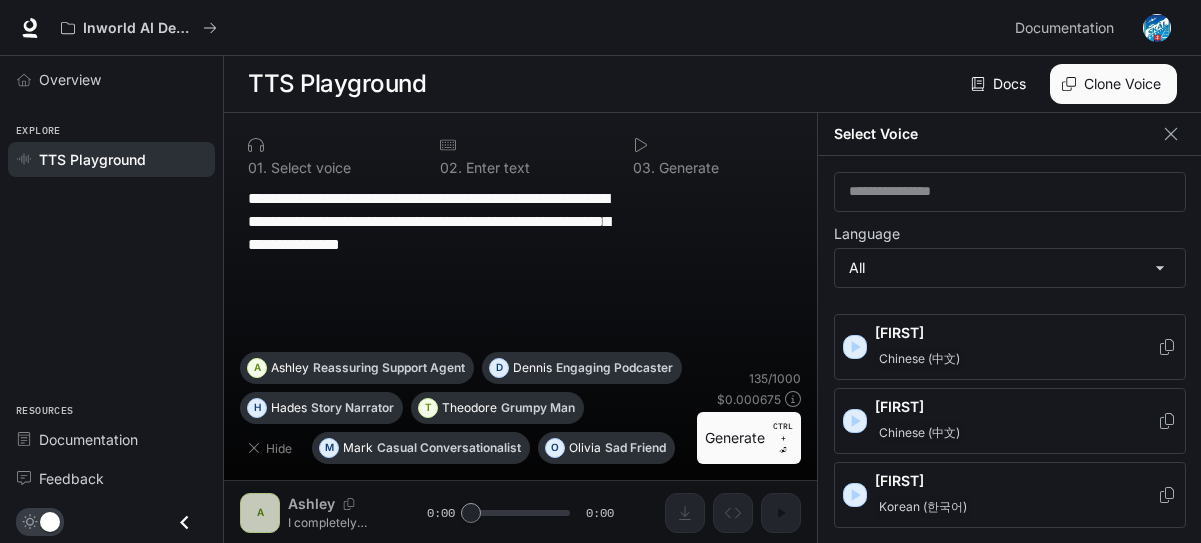 scroll, scrollTop: 3721, scrollLeft: 0, axis: vertical 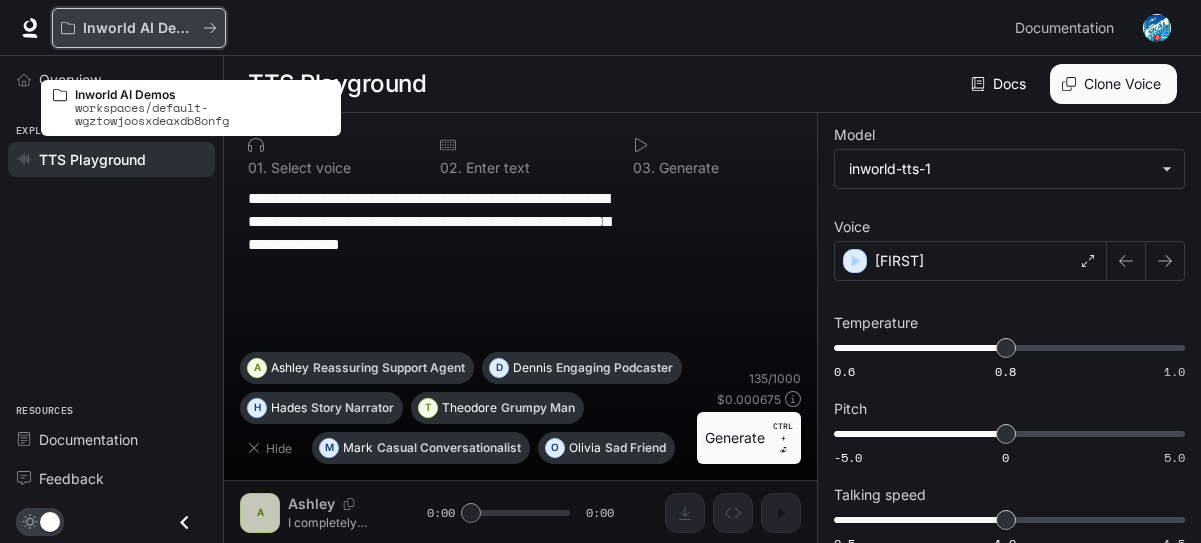 click 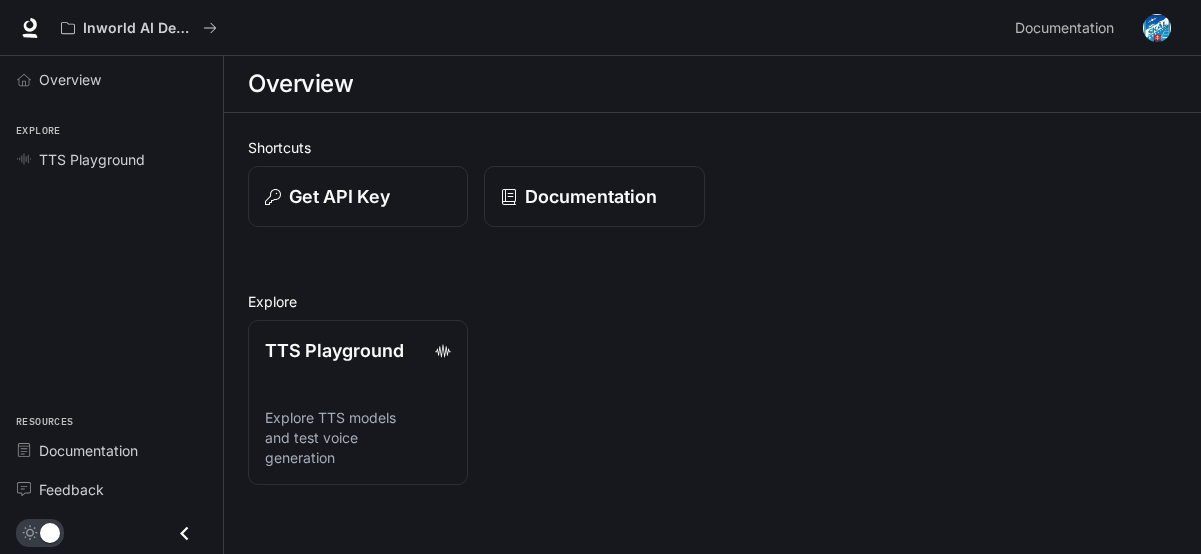 scroll, scrollTop: 0, scrollLeft: 0, axis: both 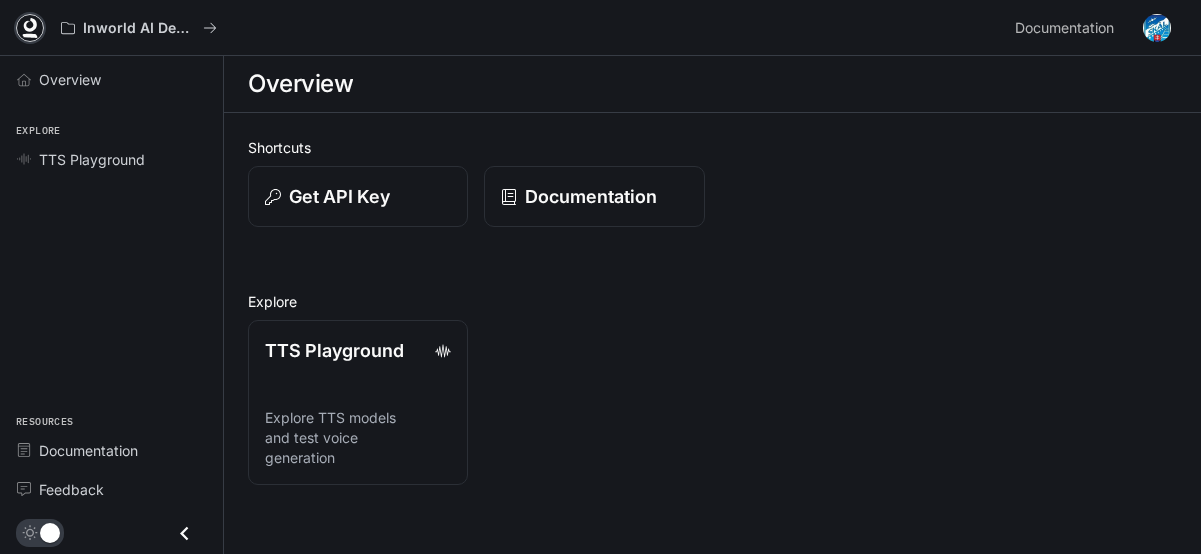 click 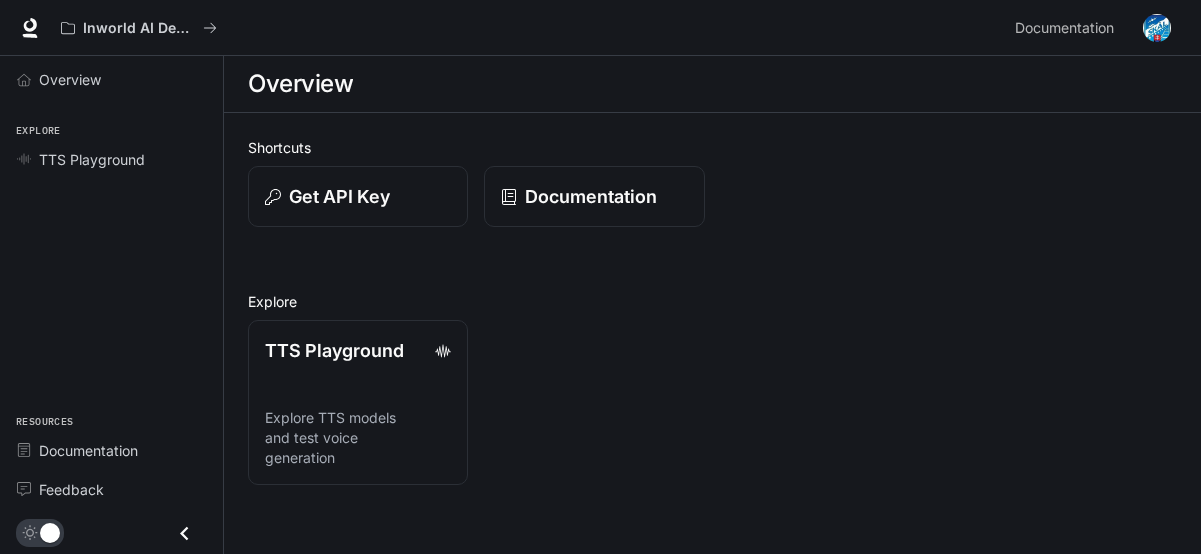 scroll, scrollTop: 0, scrollLeft: 0, axis: both 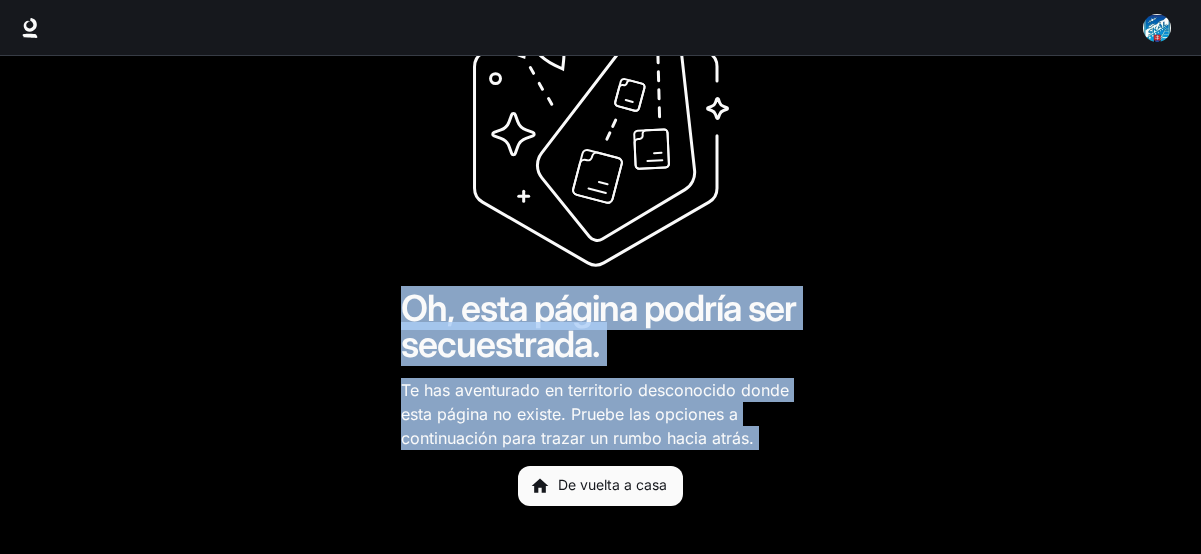 drag, startPoint x: 392, startPoint y: 300, endPoint x: 648, endPoint y: 506, distance: 328.59094 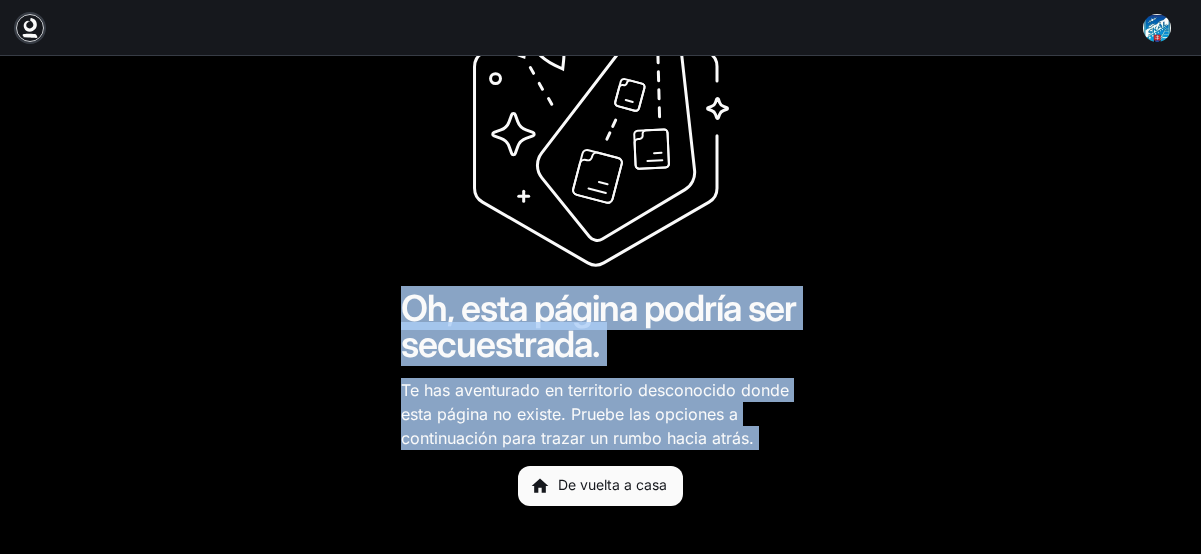 click 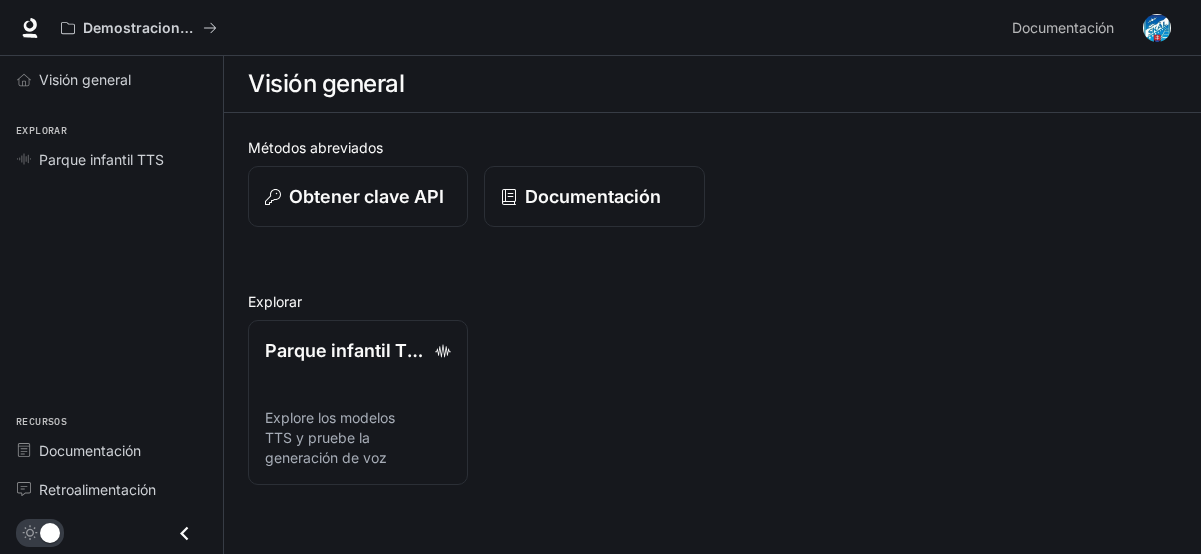 scroll, scrollTop: 0, scrollLeft: 0, axis: both 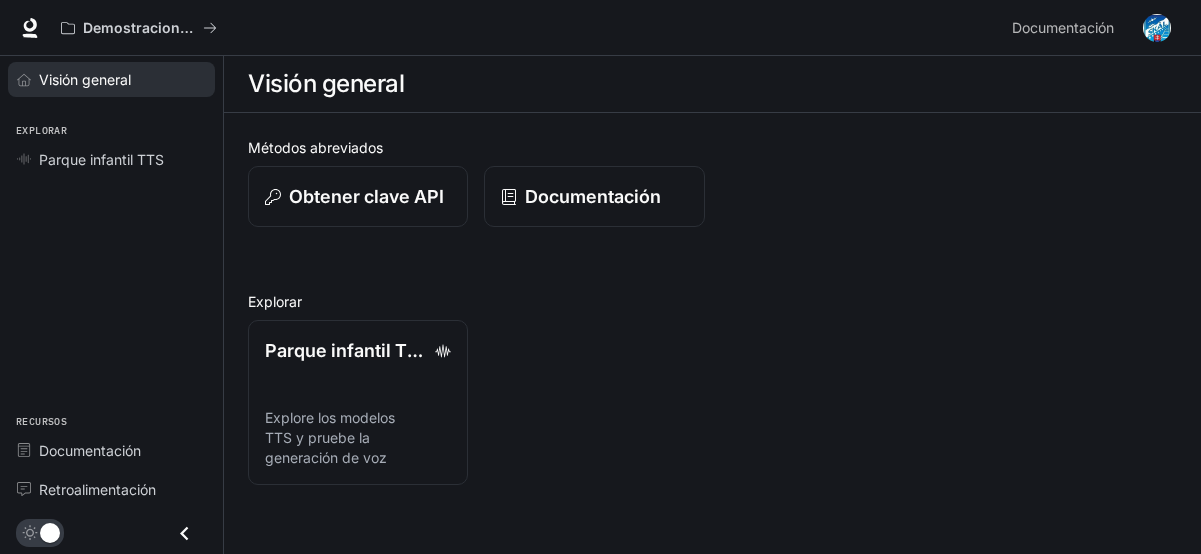 click on "Visión general" at bounding box center [85, 79] 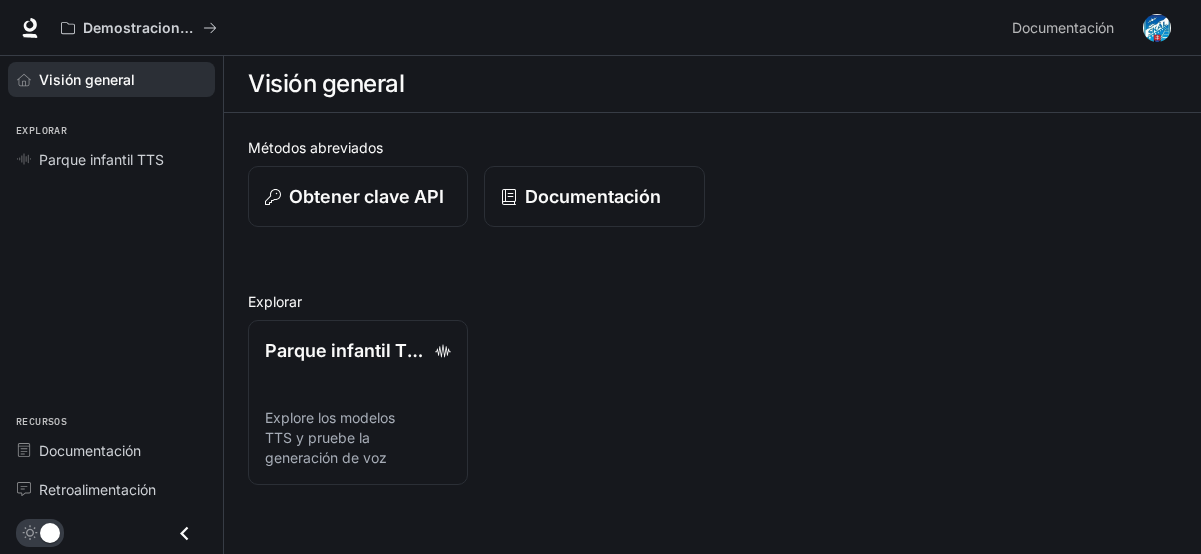 scroll, scrollTop: 132, scrollLeft: 0, axis: vertical 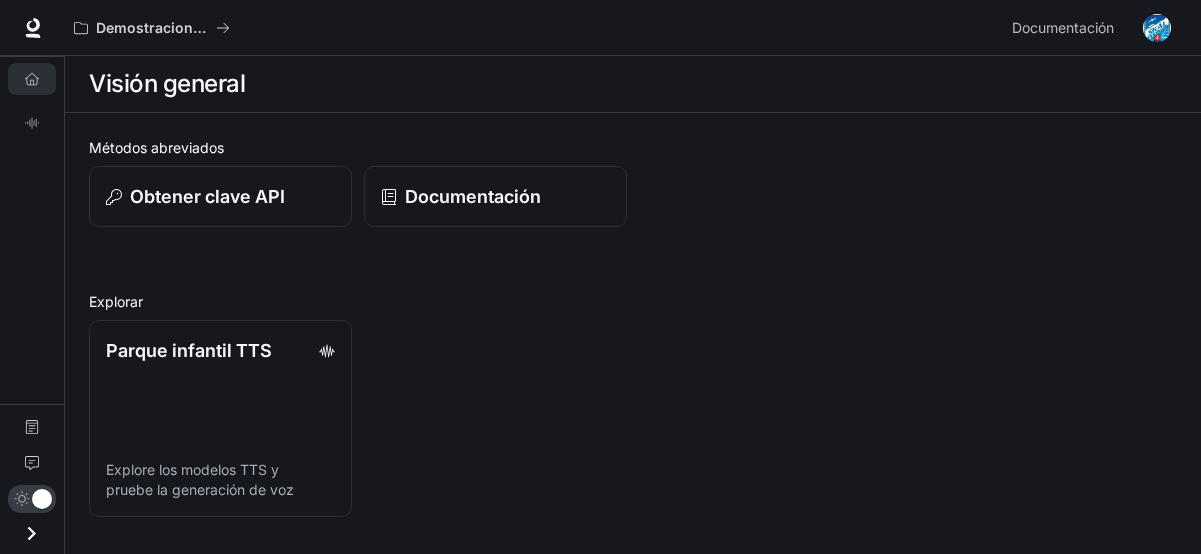 click 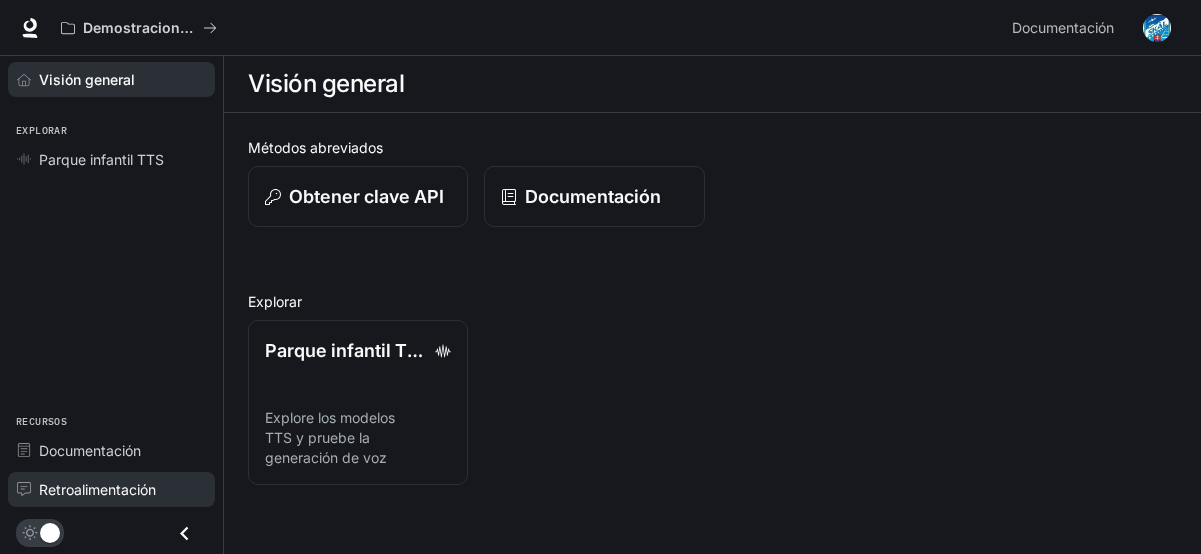 click on "Retroalimentación" at bounding box center [97, 489] 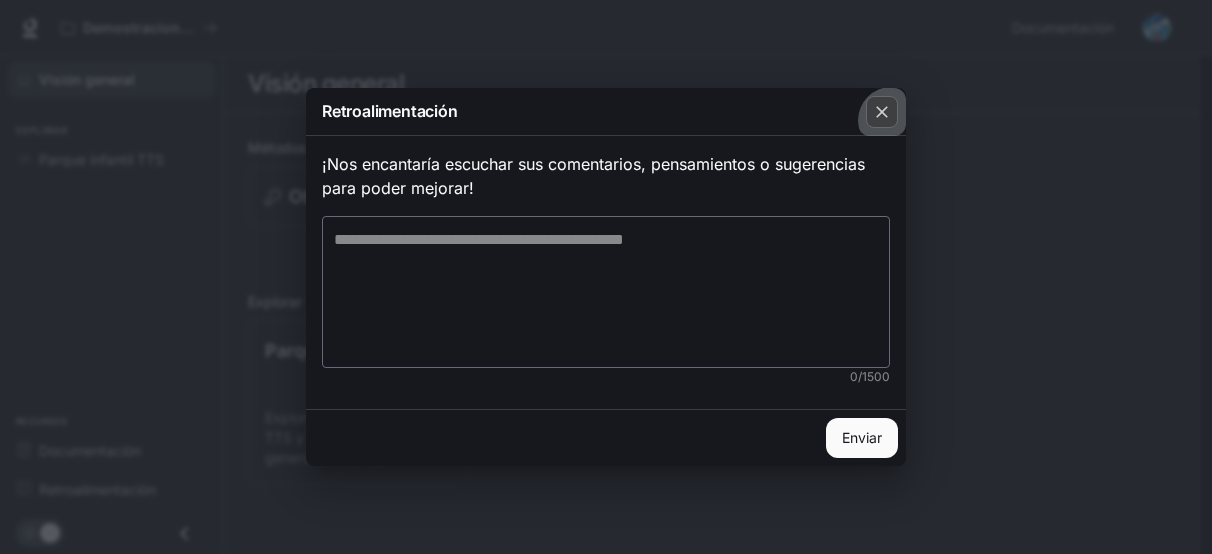 click 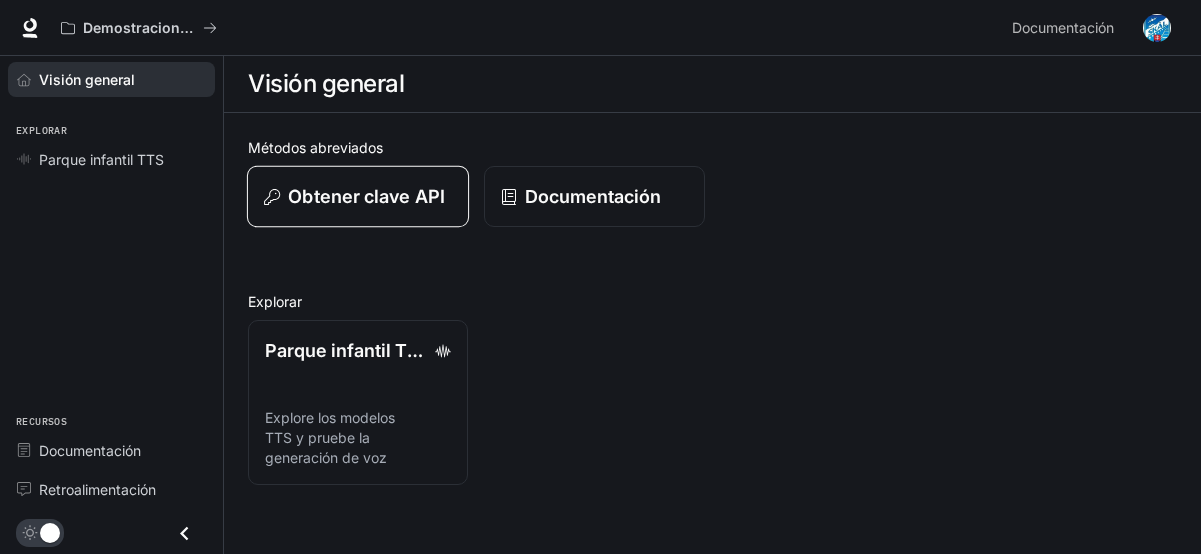 click on "Obtener clave API" at bounding box center (366, 196) 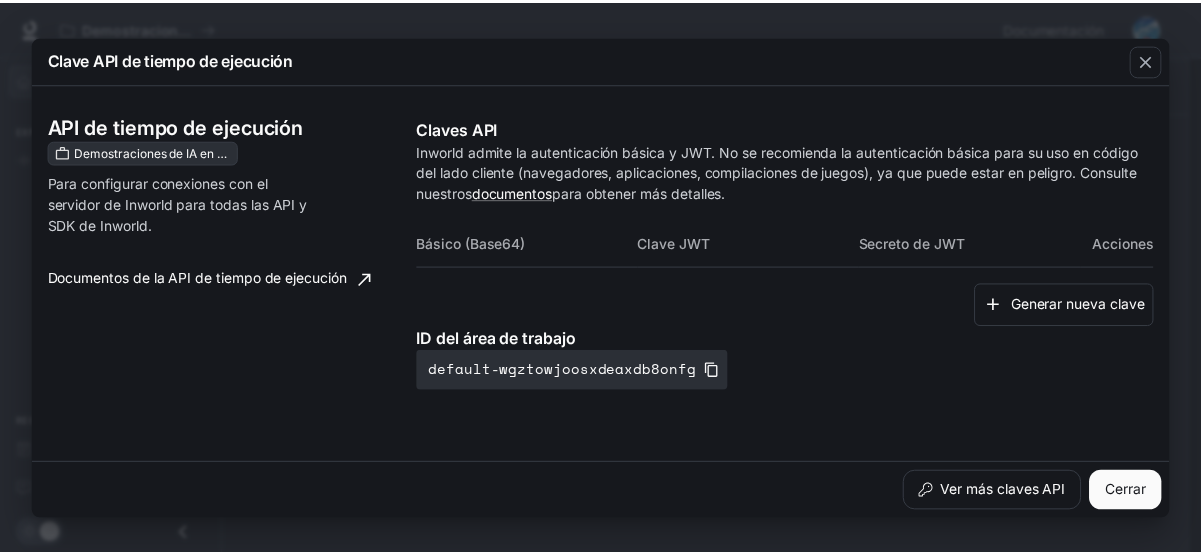 scroll, scrollTop: 0, scrollLeft: 0, axis: both 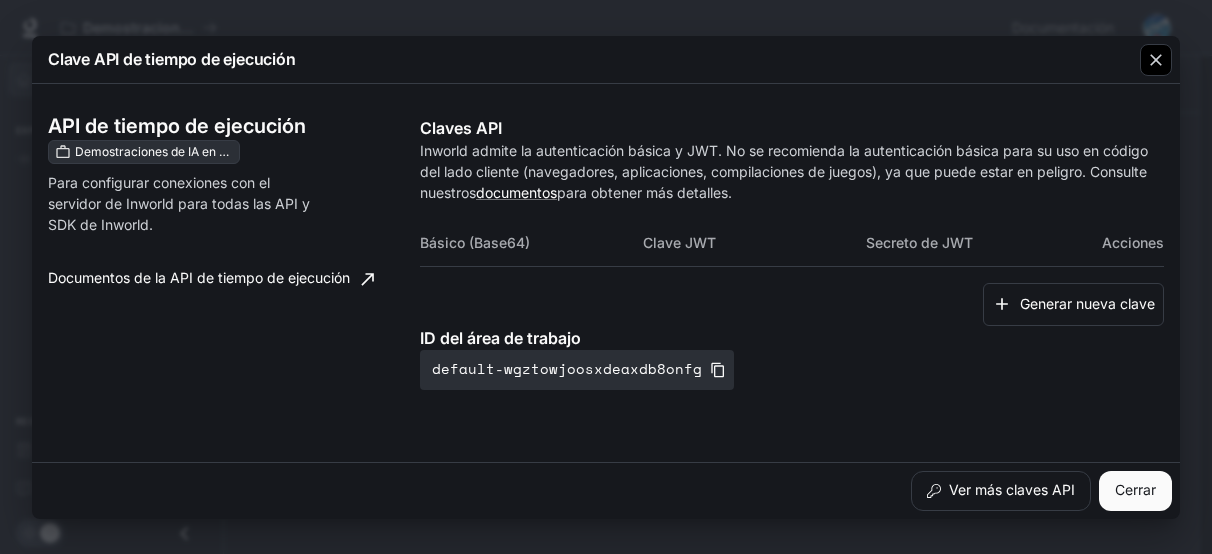 click 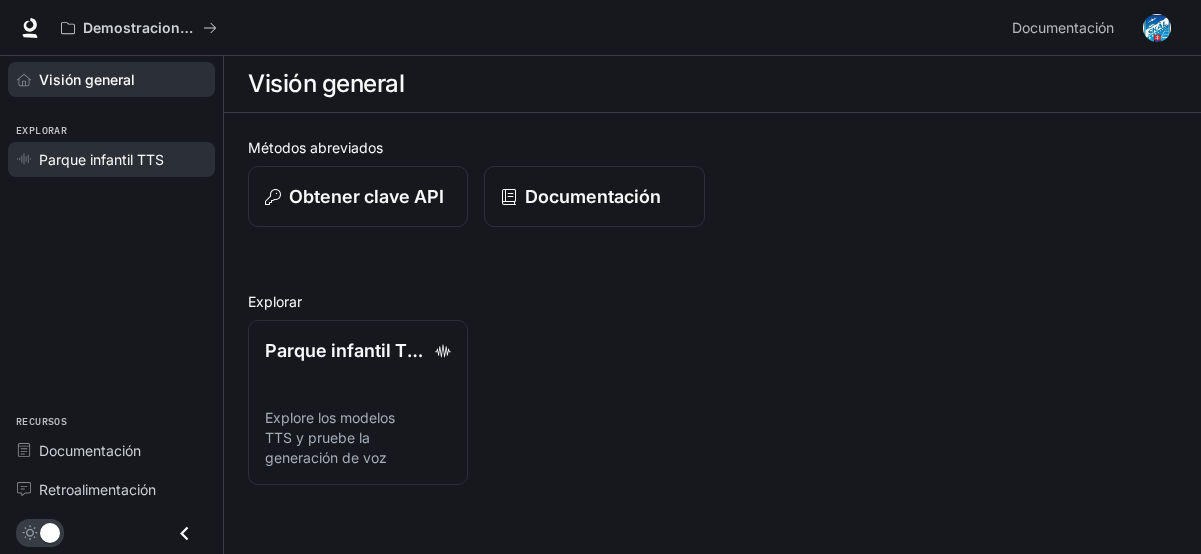 scroll, scrollTop: 132, scrollLeft: 0, axis: vertical 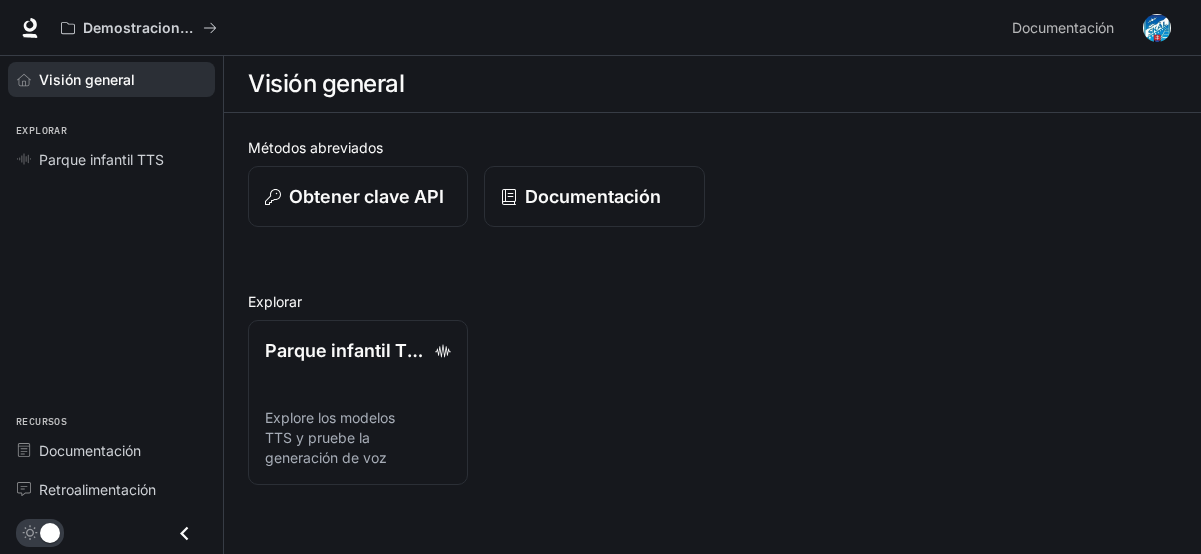 click on "Recursos" at bounding box center [111, 422] 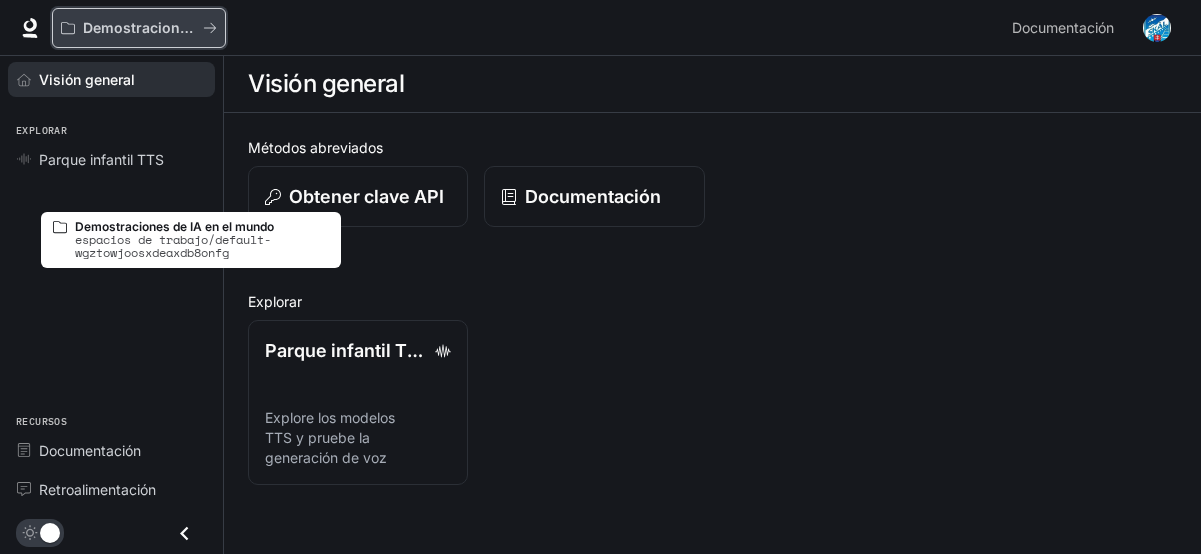 click 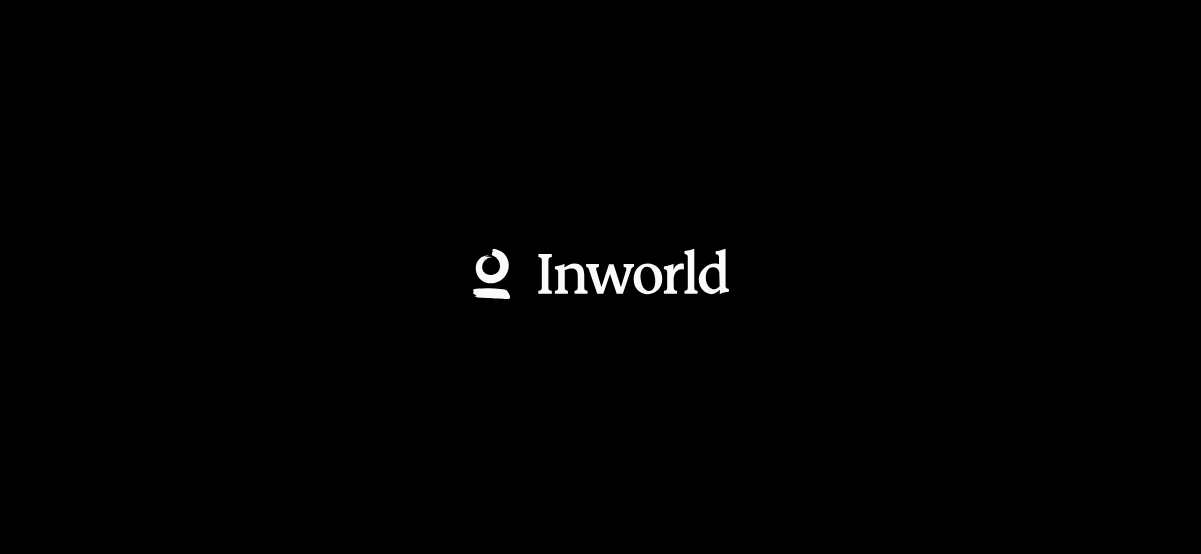 scroll, scrollTop: 0, scrollLeft: 0, axis: both 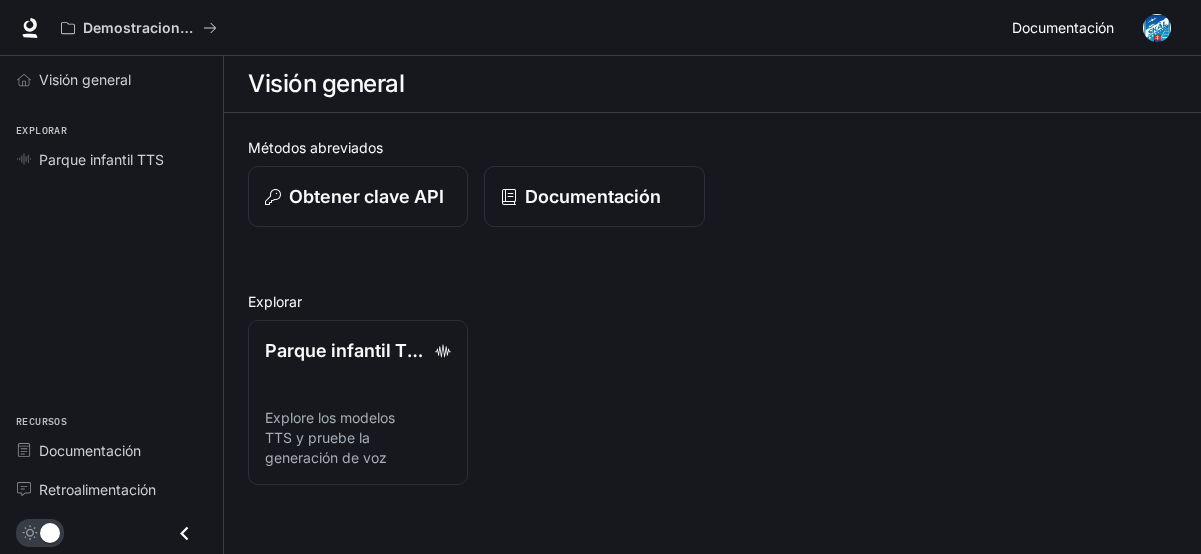 click on "Documentación" at bounding box center (1063, 28) 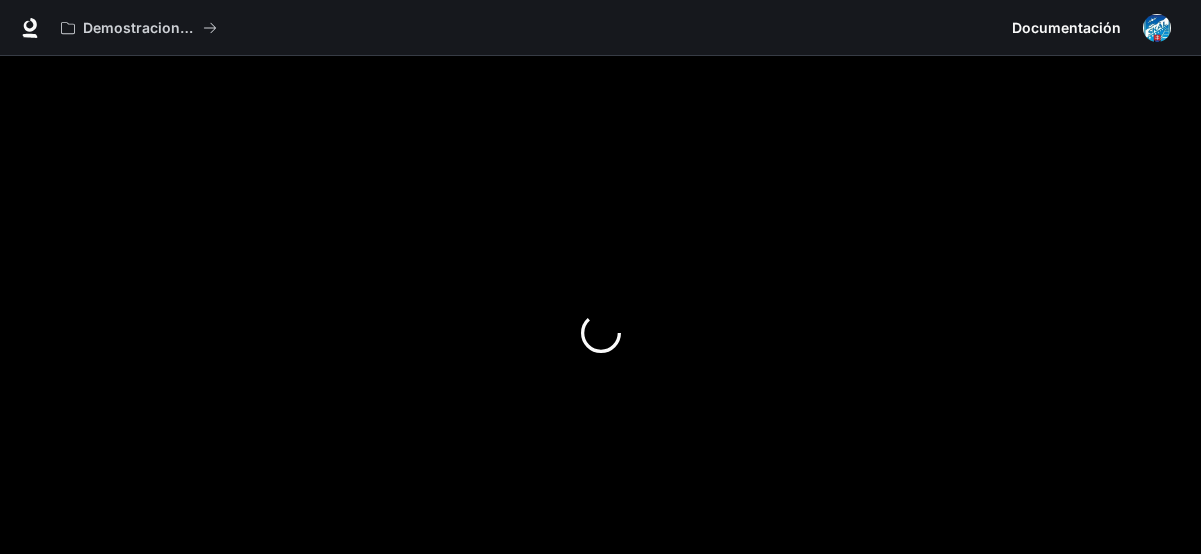 click at bounding box center [1157, 28] 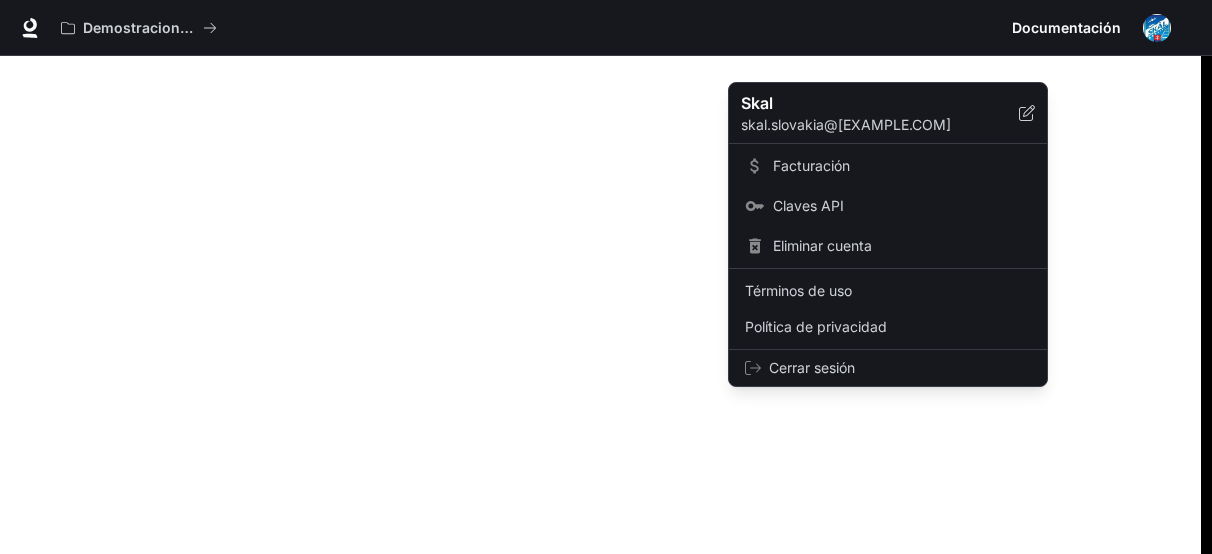 click at bounding box center [606, 277] 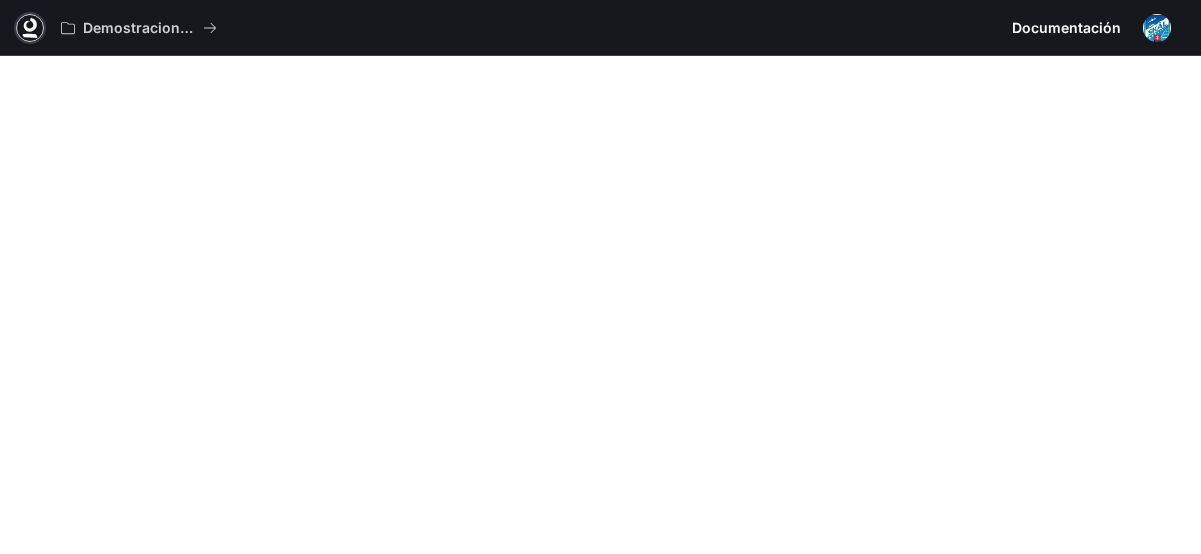 click 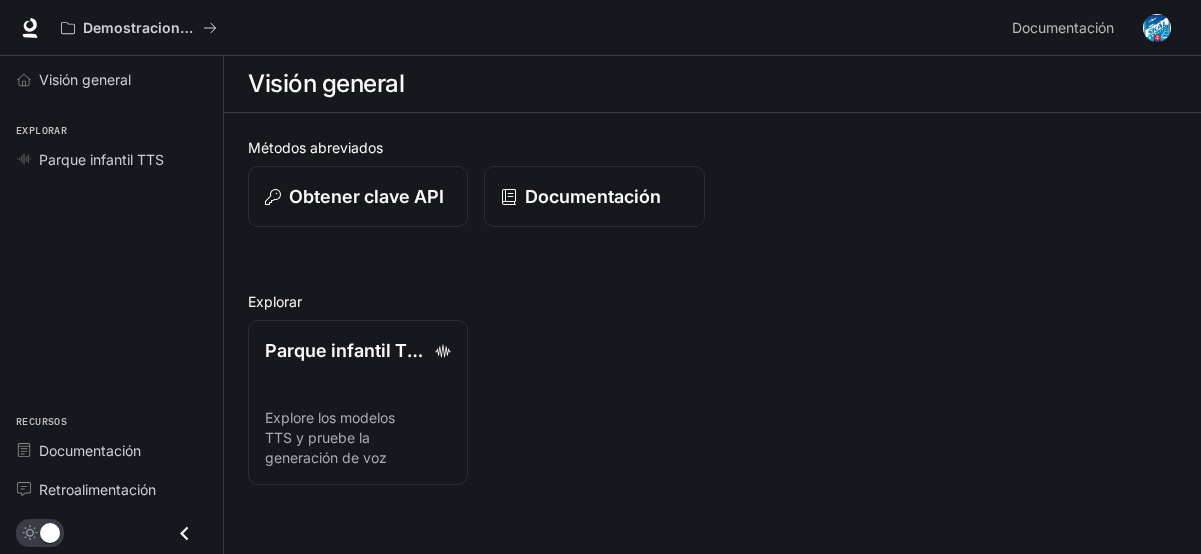 scroll, scrollTop: 0, scrollLeft: 0, axis: both 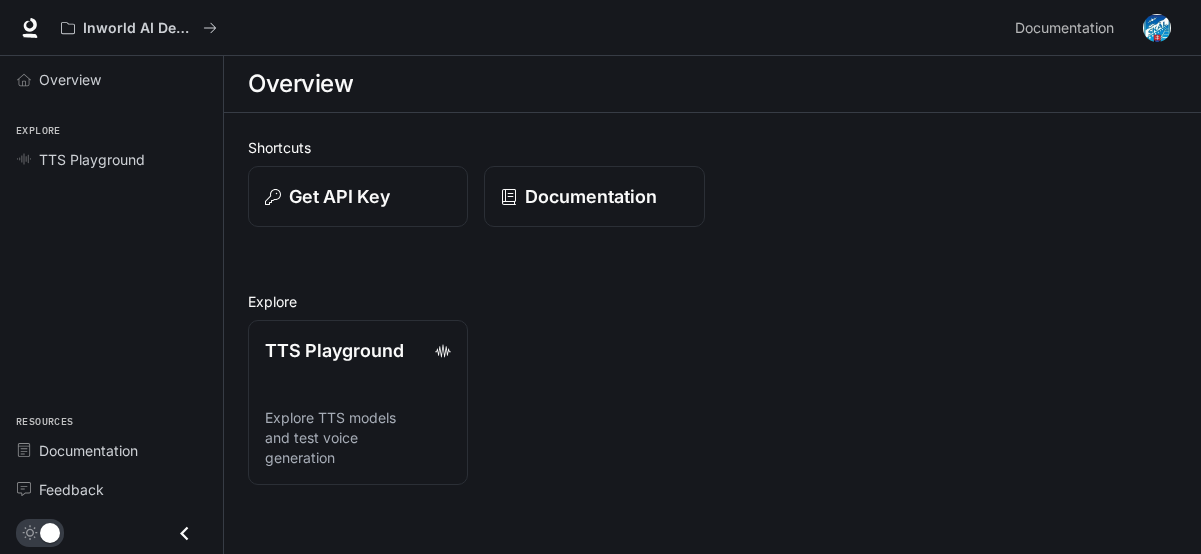 click at bounding box center (1157, 28) 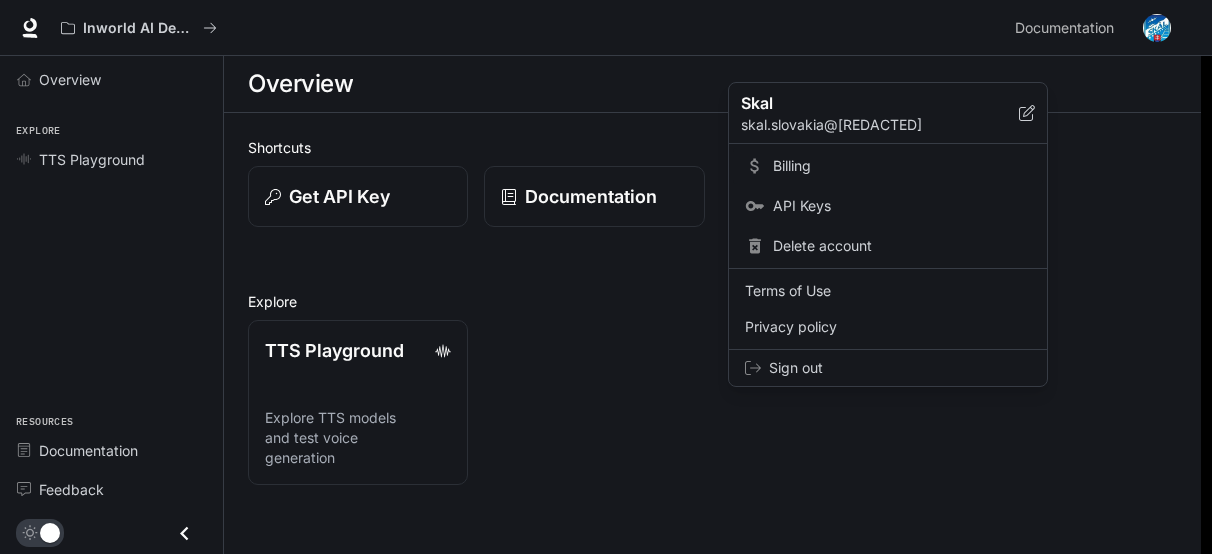 click on "Billing" at bounding box center (902, 166) 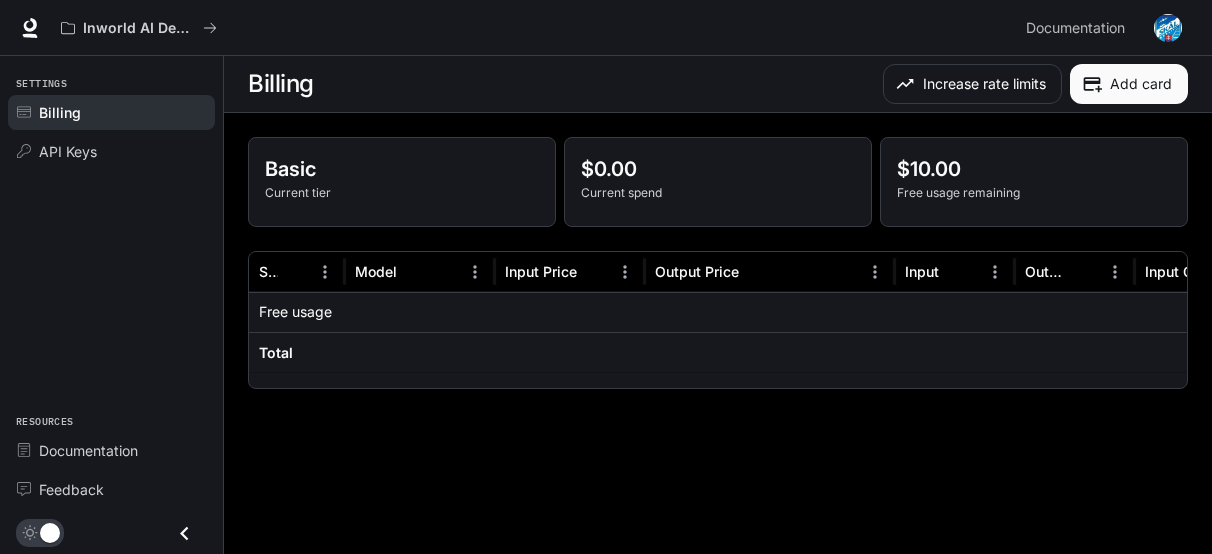 click at bounding box center [1168, 28] 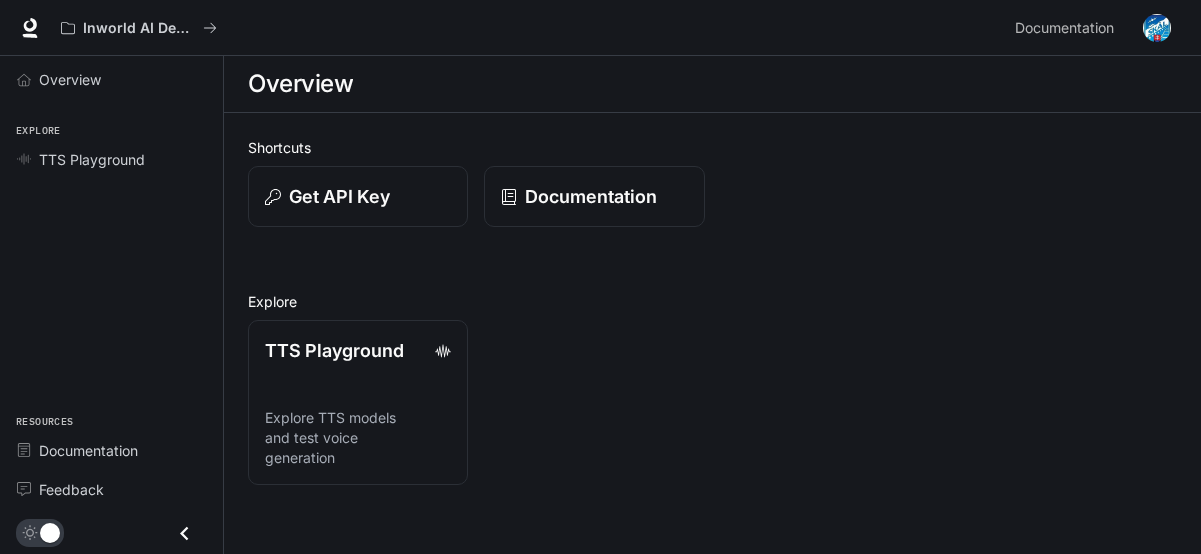 scroll, scrollTop: 0, scrollLeft: 0, axis: both 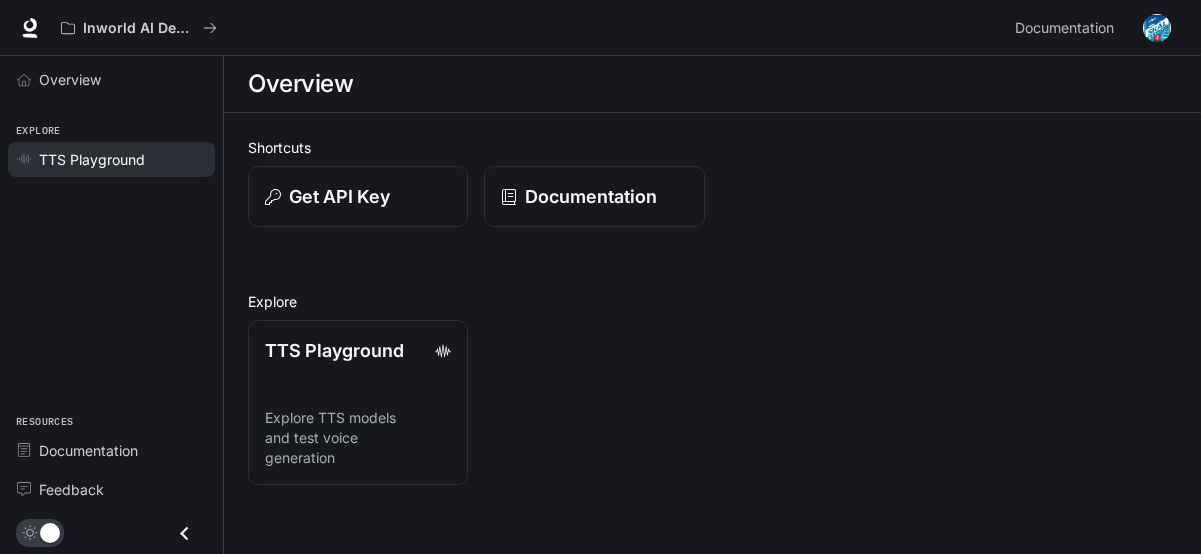 click on "TTS Playground" at bounding box center [92, 159] 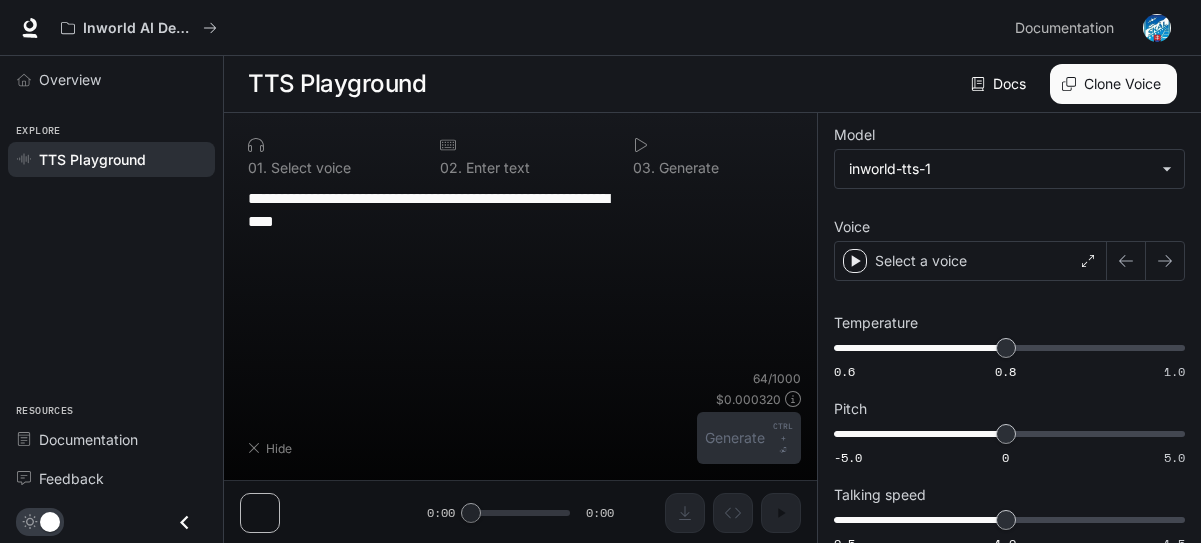 type on "**********" 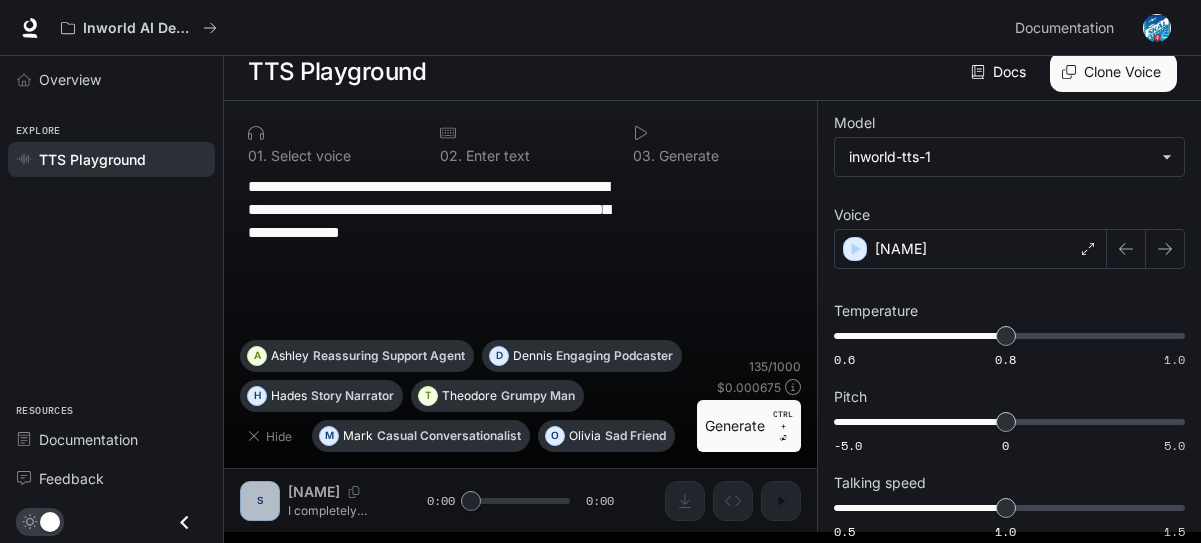 scroll, scrollTop: 234, scrollLeft: 0, axis: vertical 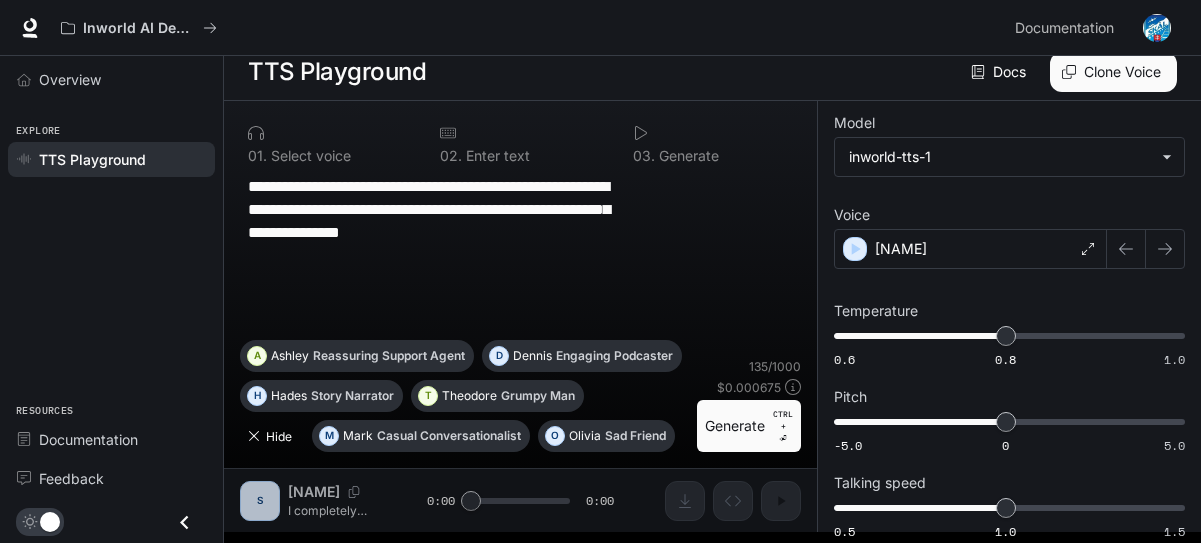 click 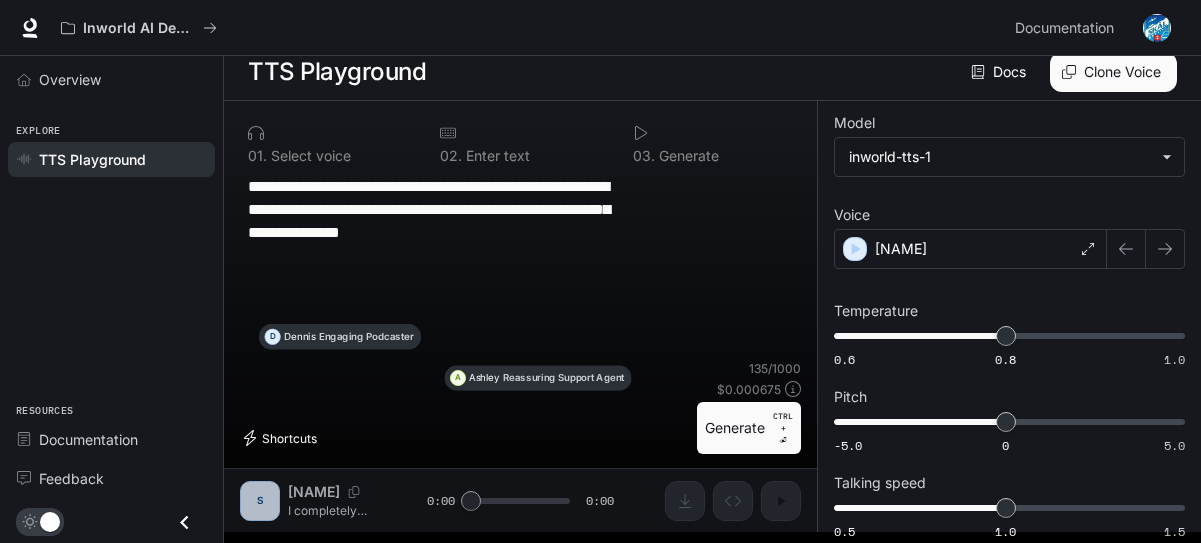 scroll, scrollTop: 155, scrollLeft: 0, axis: vertical 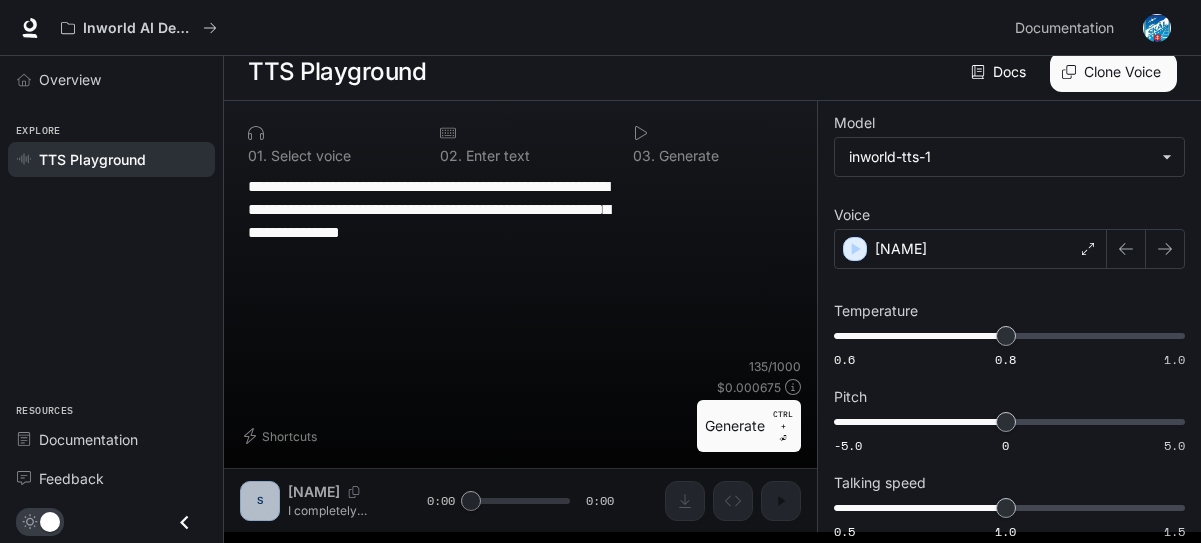 drag, startPoint x: 336, startPoint y: 132, endPoint x: 451, endPoint y: 175, distance: 122.77622 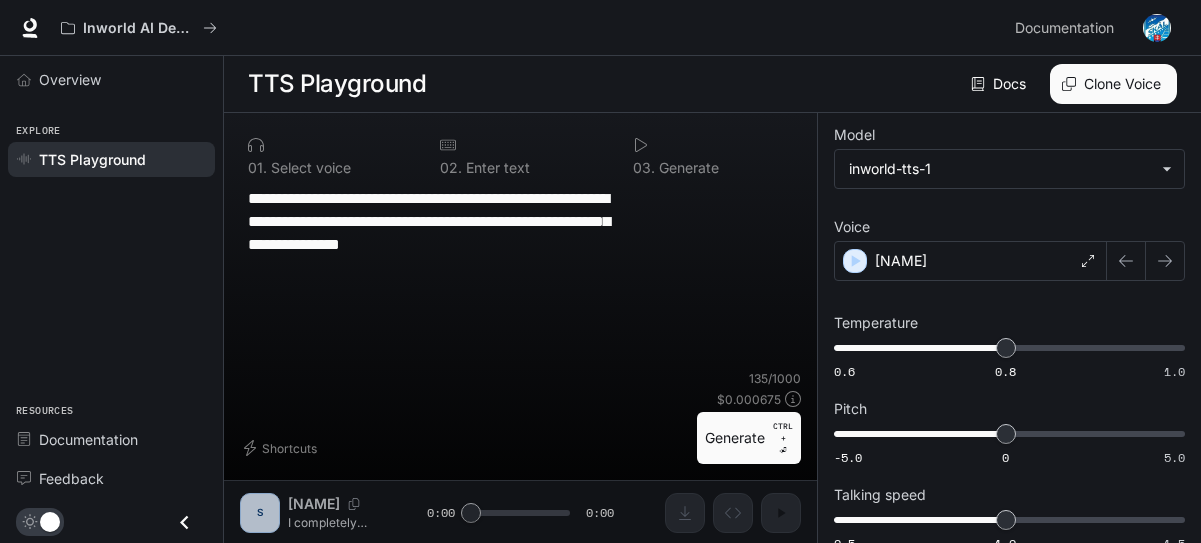 scroll, scrollTop: 0, scrollLeft: 0, axis: both 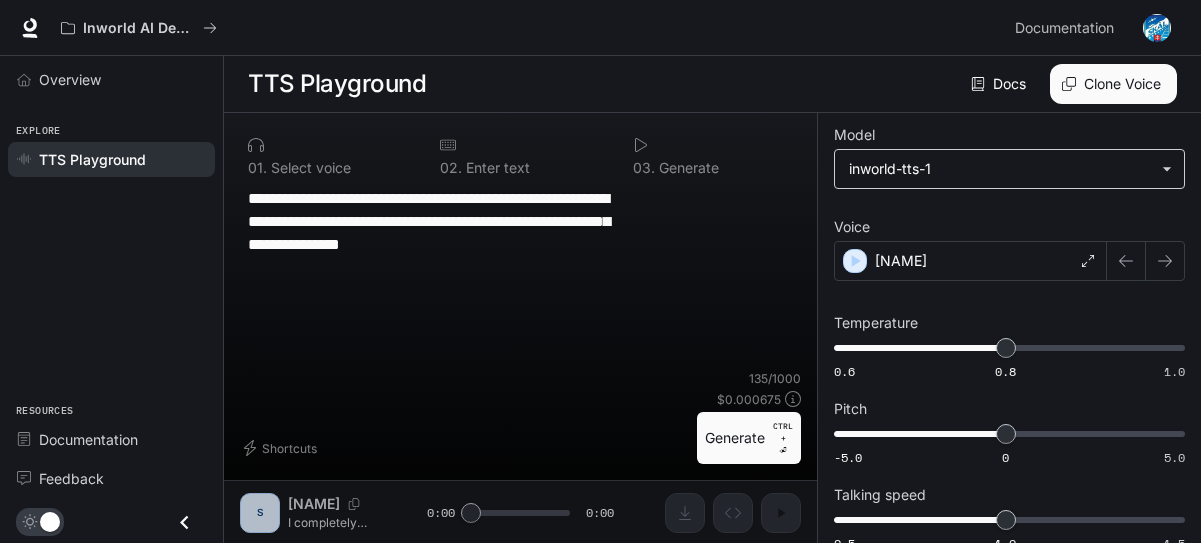 click on "**********" at bounding box center (600, 272) 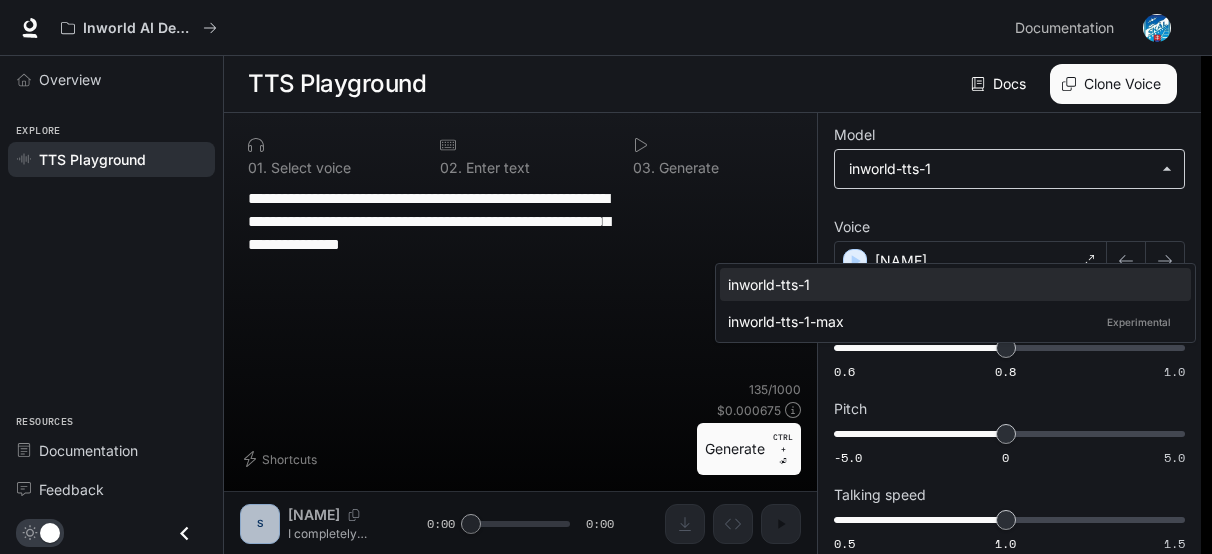 click at bounding box center (606, 277) 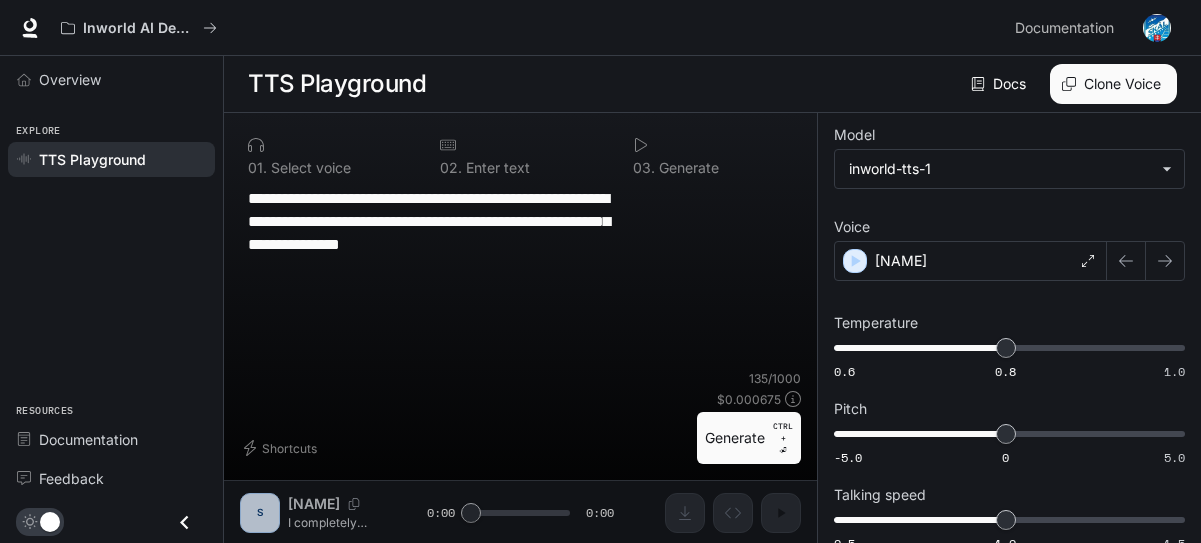 click on "0 2 ." at bounding box center [451, 168] 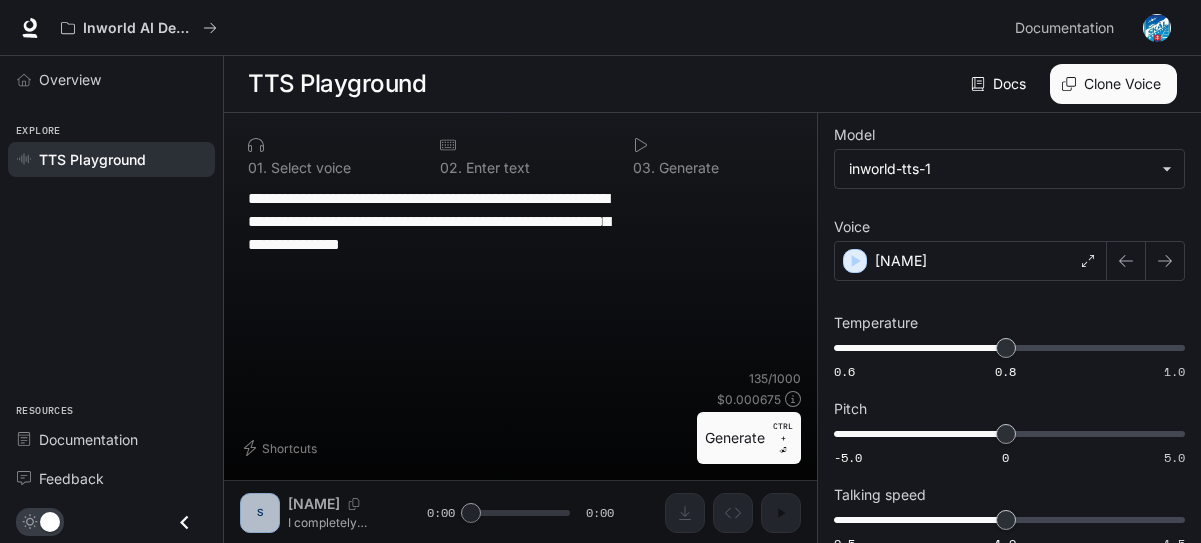 click on "**********" at bounding box center (436, 250) 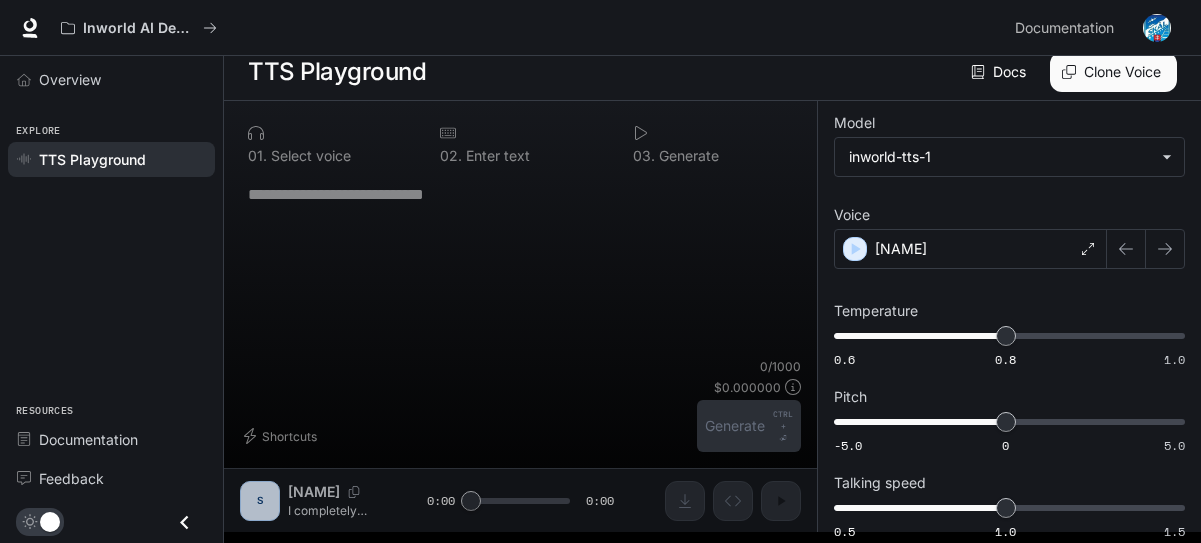 scroll, scrollTop: 155, scrollLeft: 0, axis: vertical 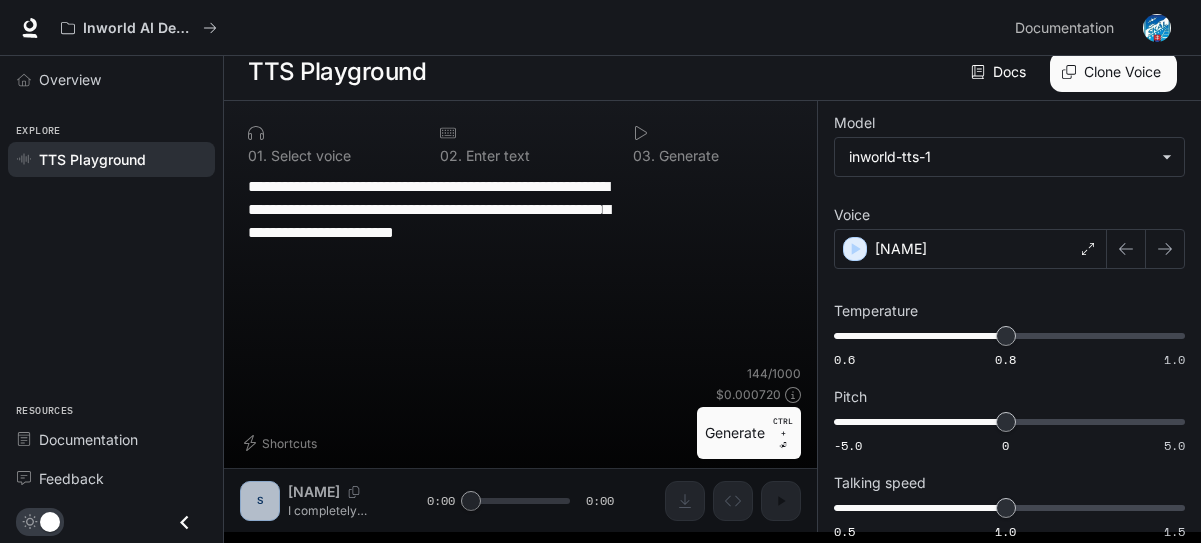 type on "**********" 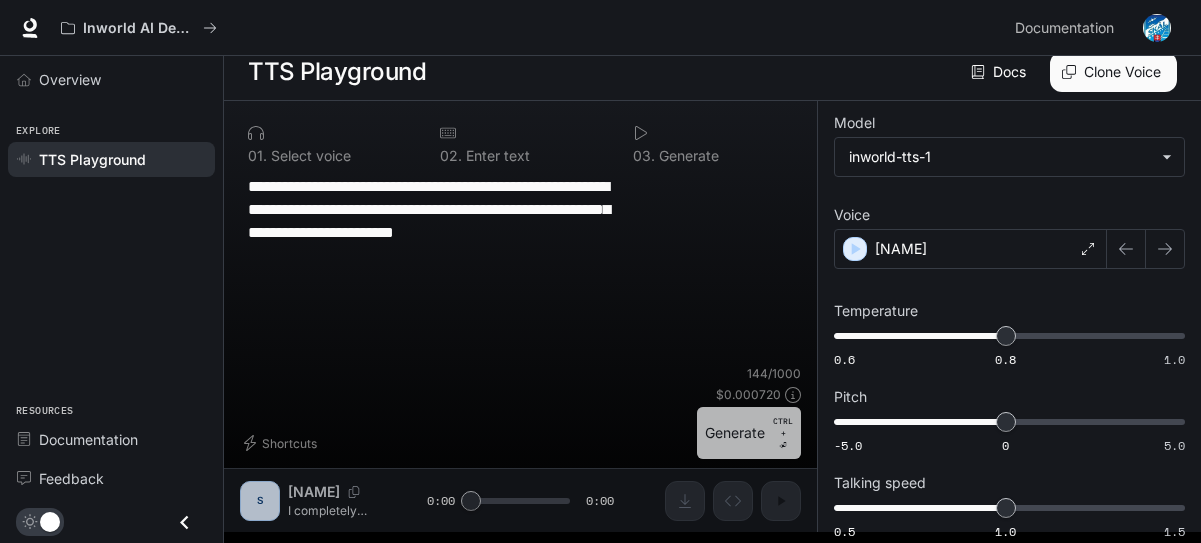 click on "Generate CTRL +  ⏎" at bounding box center [749, 433] 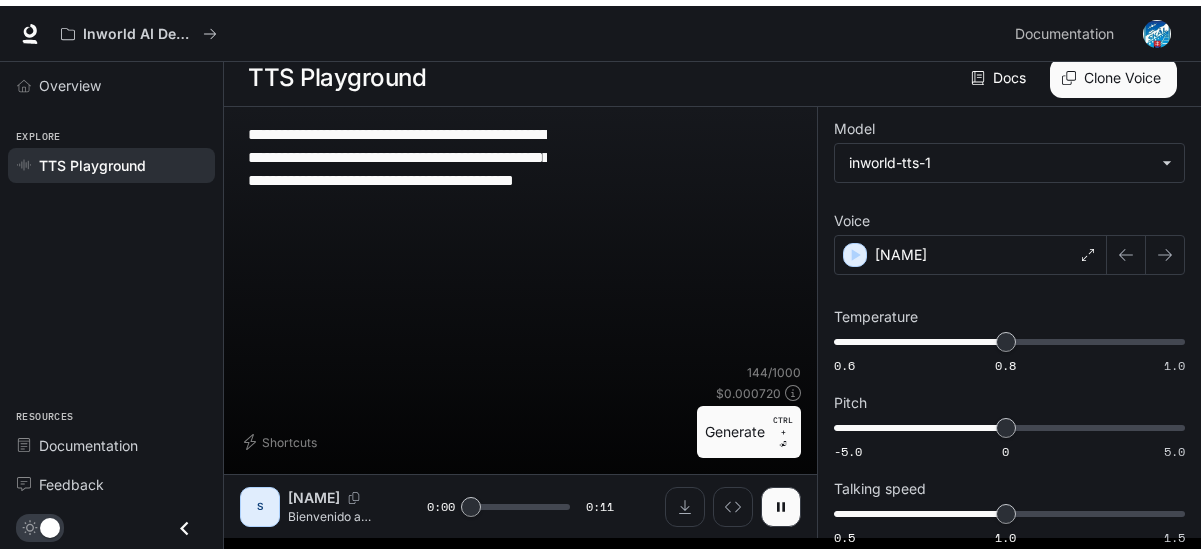scroll, scrollTop: 144, scrollLeft: 0, axis: vertical 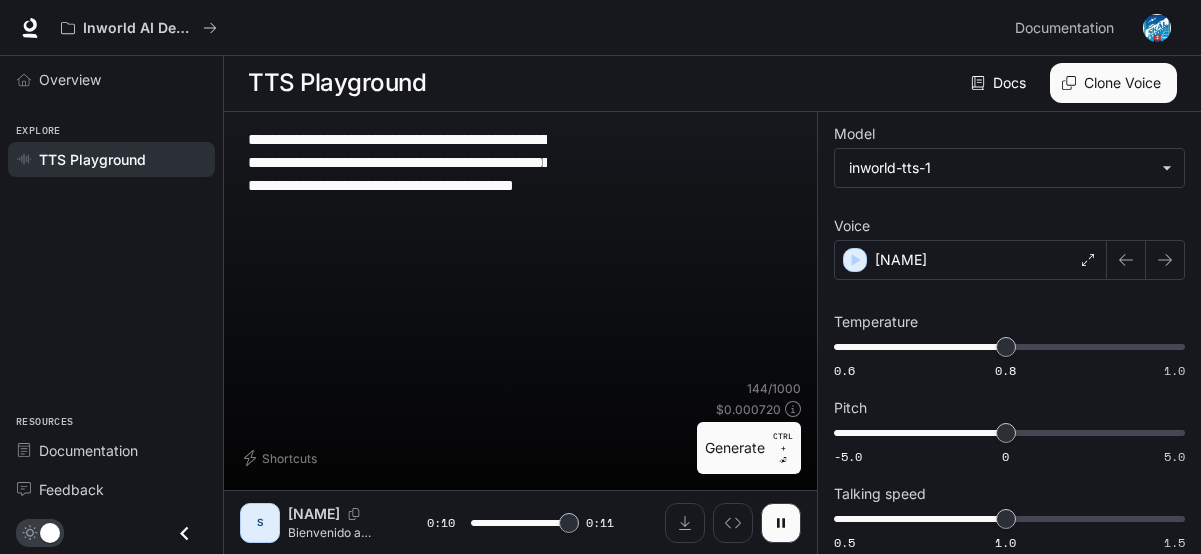 type on "*" 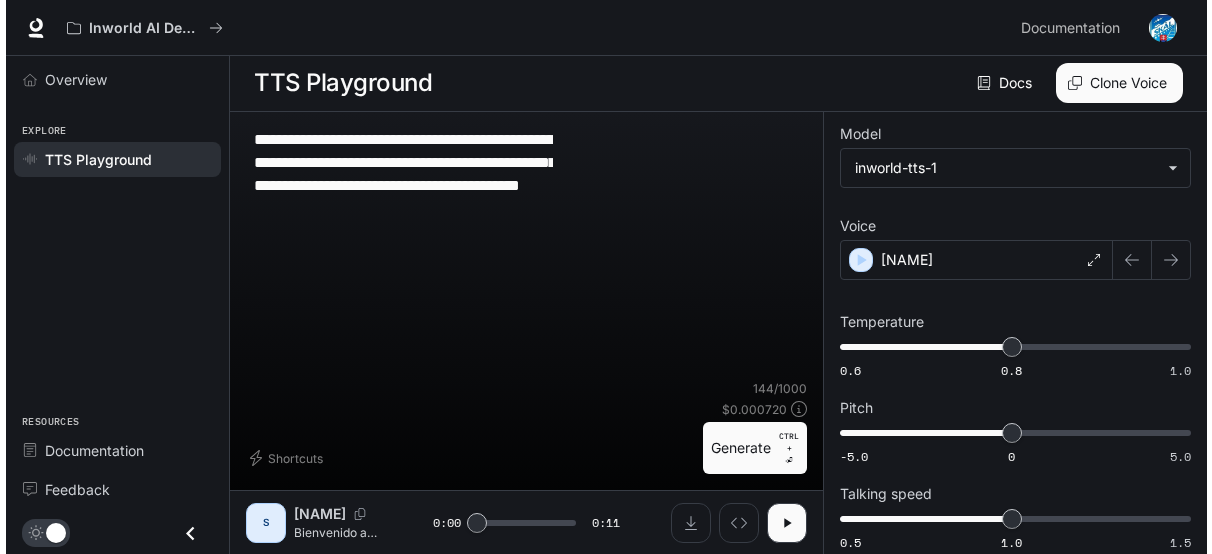 scroll, scrollTop: 0, scrollLeft: 0, axis: both 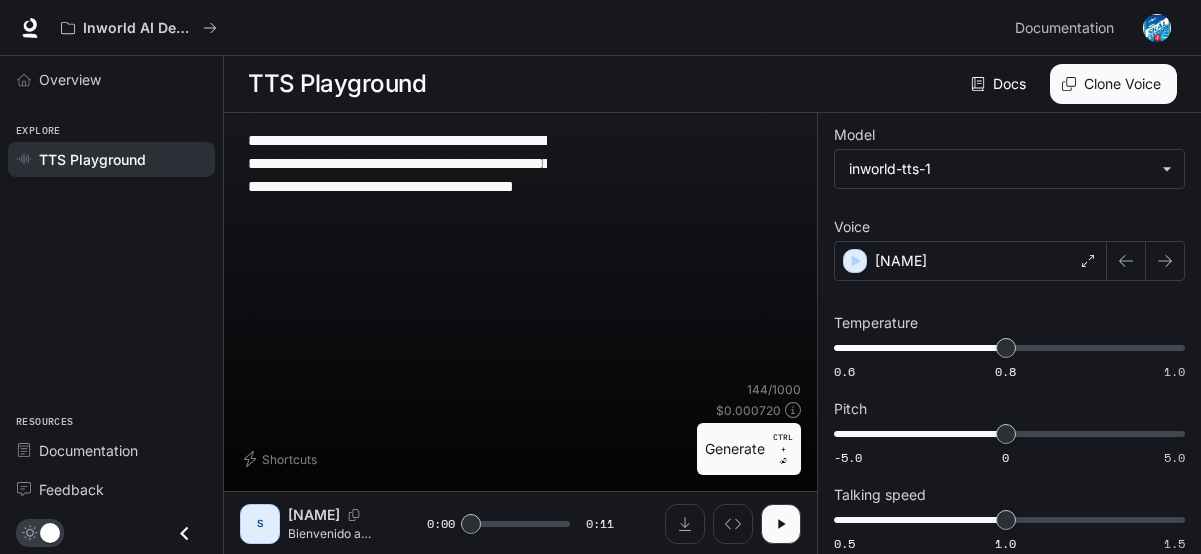 click at bounding box center [1157, 28] 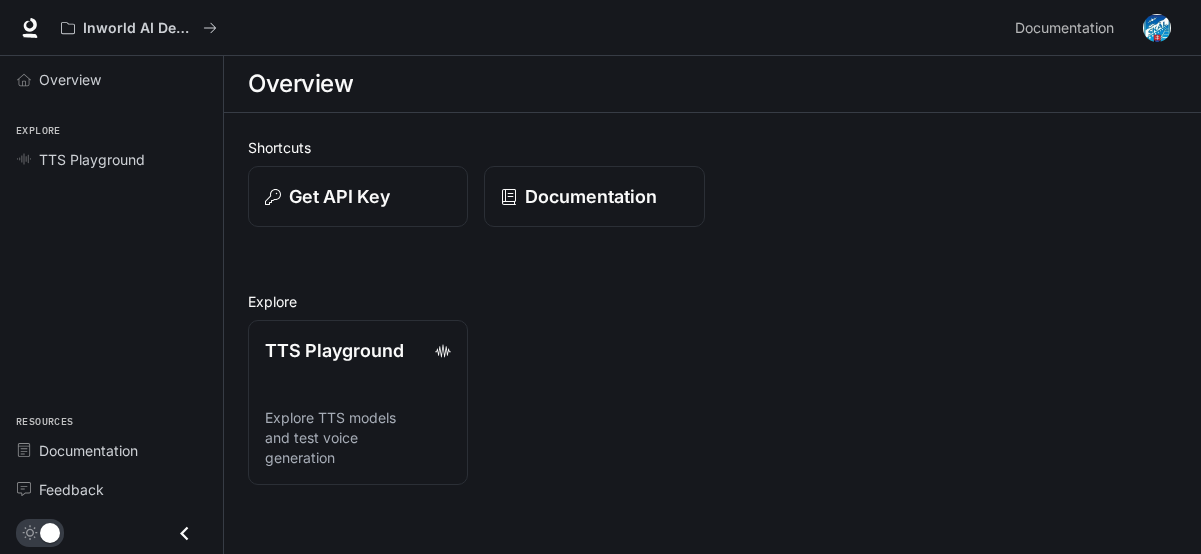 scroll, scrollTop: 0, scrollLeft: 0, axis: both 